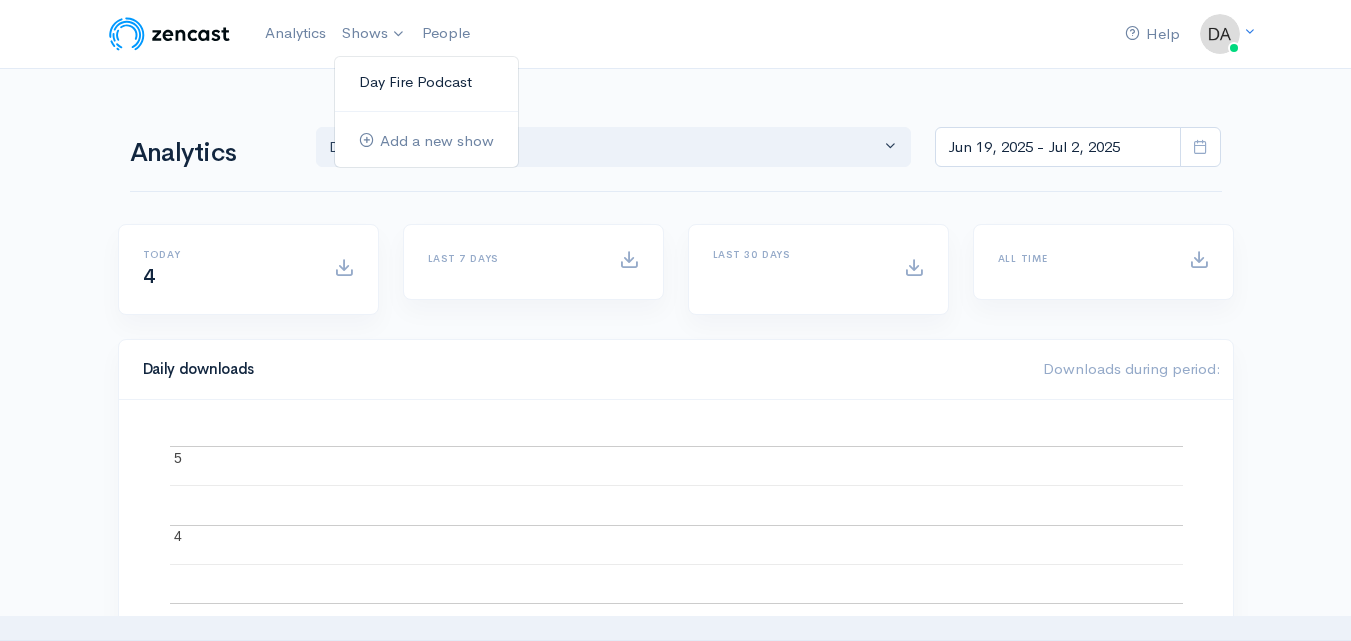 click on "[PODCAST_NAME]" at bounding box center (426, 82) 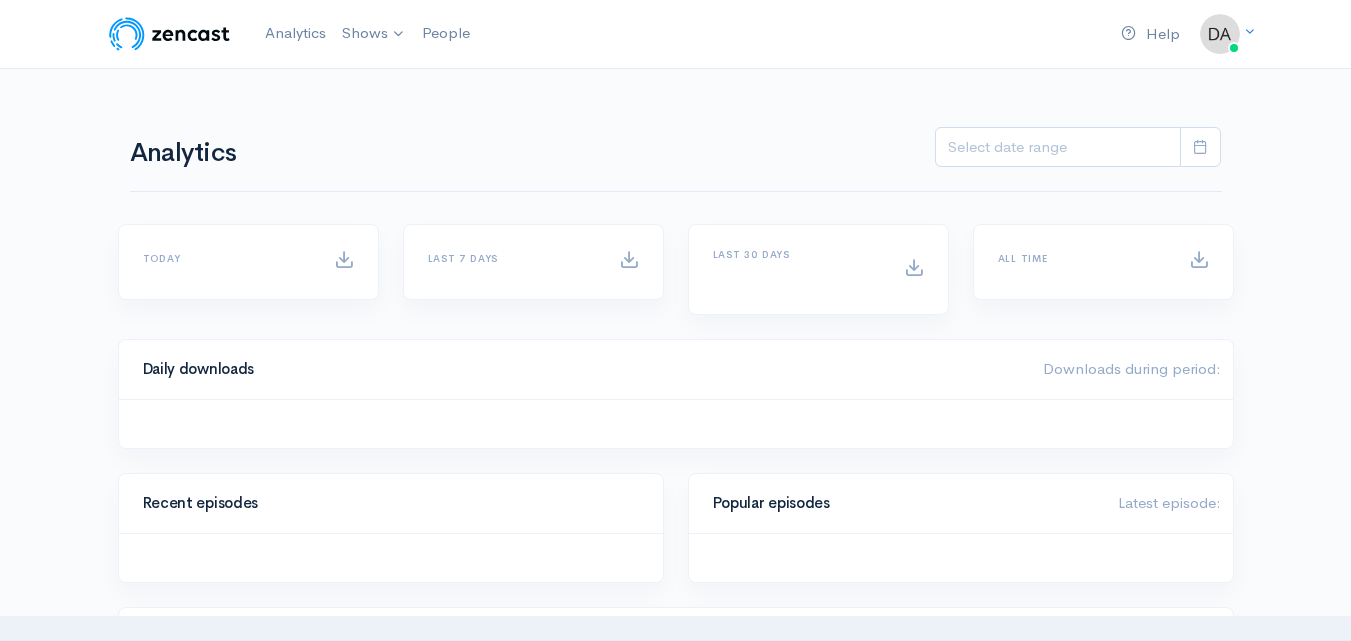 scroll, scrollTop: 0, scrollLeft: 0, axis: both 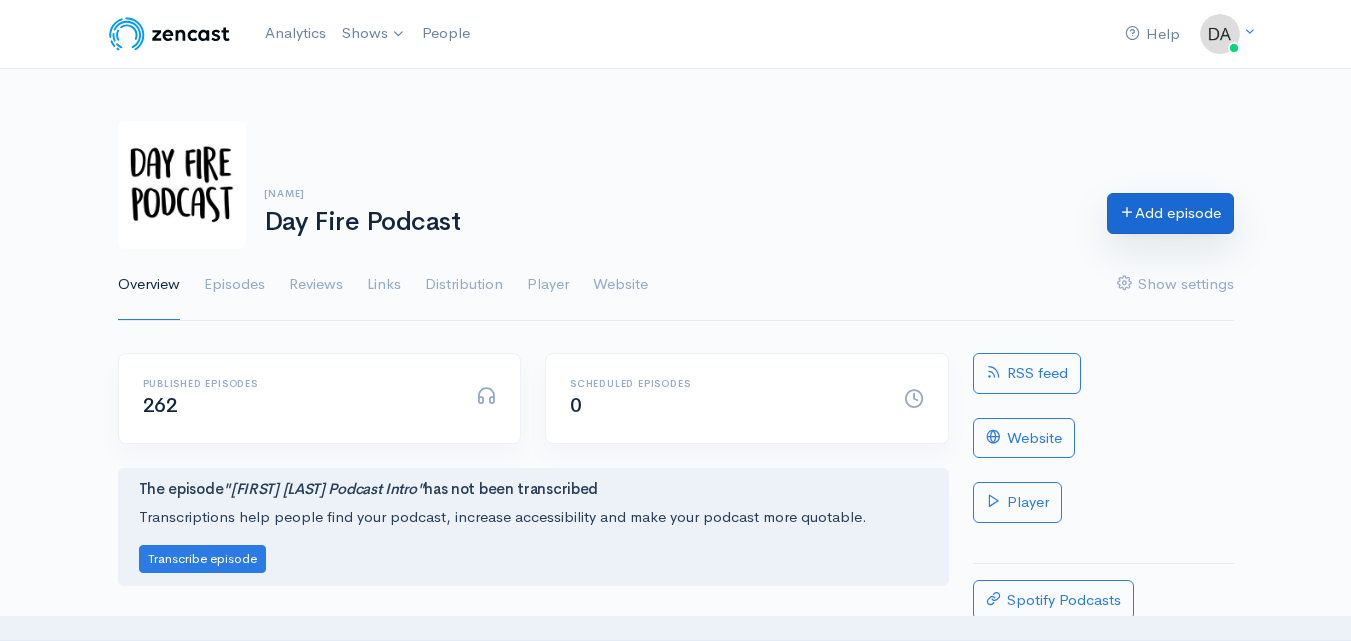 click on "Add episode" at bounding box center (1170, 213) 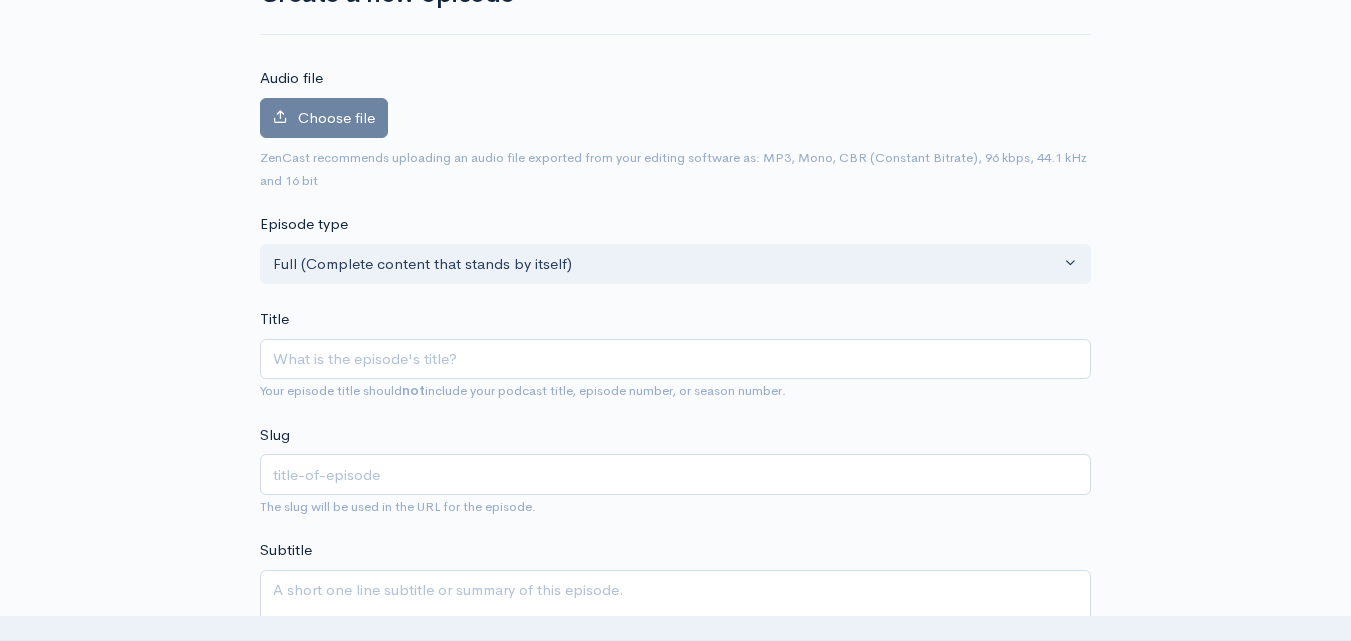 scroll, scrollTop: 800, scrollLeft: 0, axis: vertical 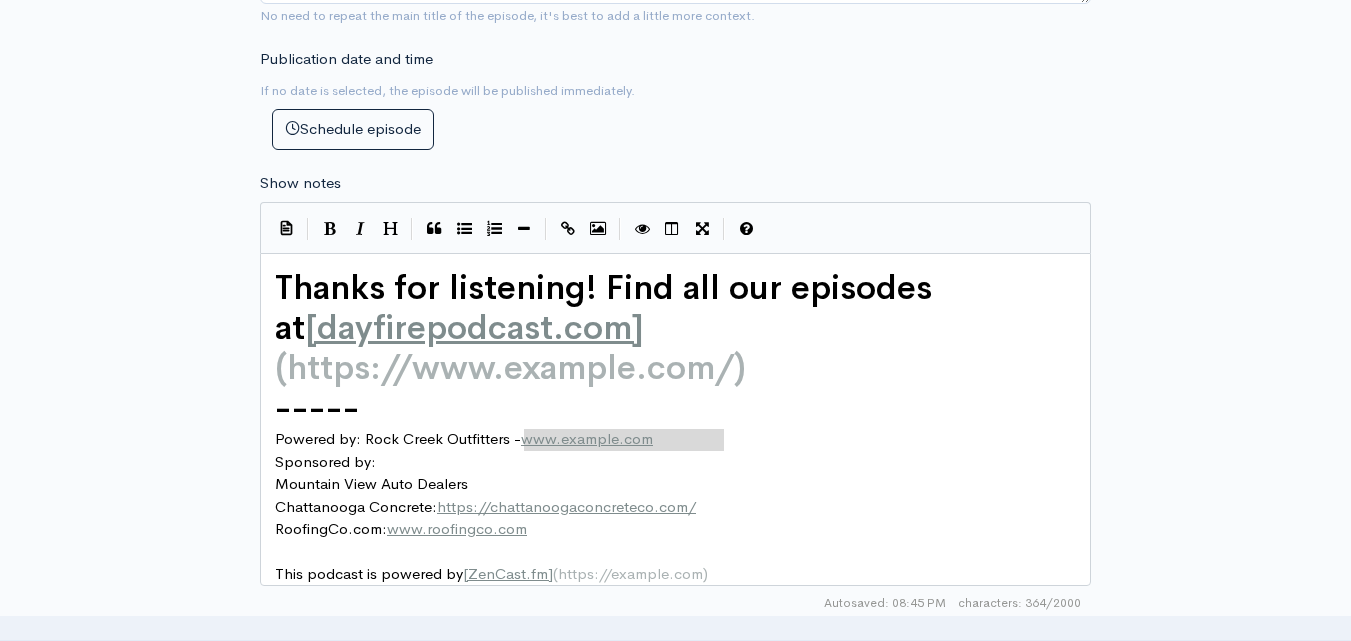 drag, startPoint x: 734, startPoint y: 439, endPoint x: 529, endPoint y: 448, distance: 205.19746 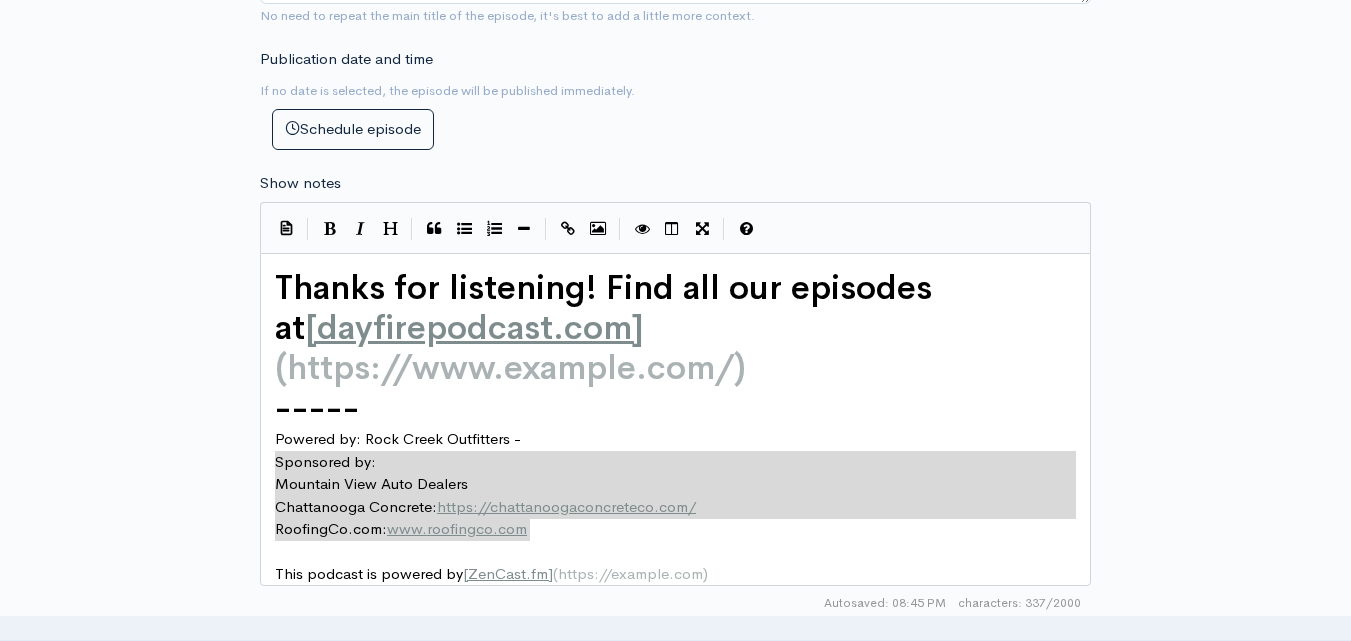 drag, startPoint x: 546, startPoint y: 531, endPoint x: 273, endPoint y: 459, distance: 282.3349 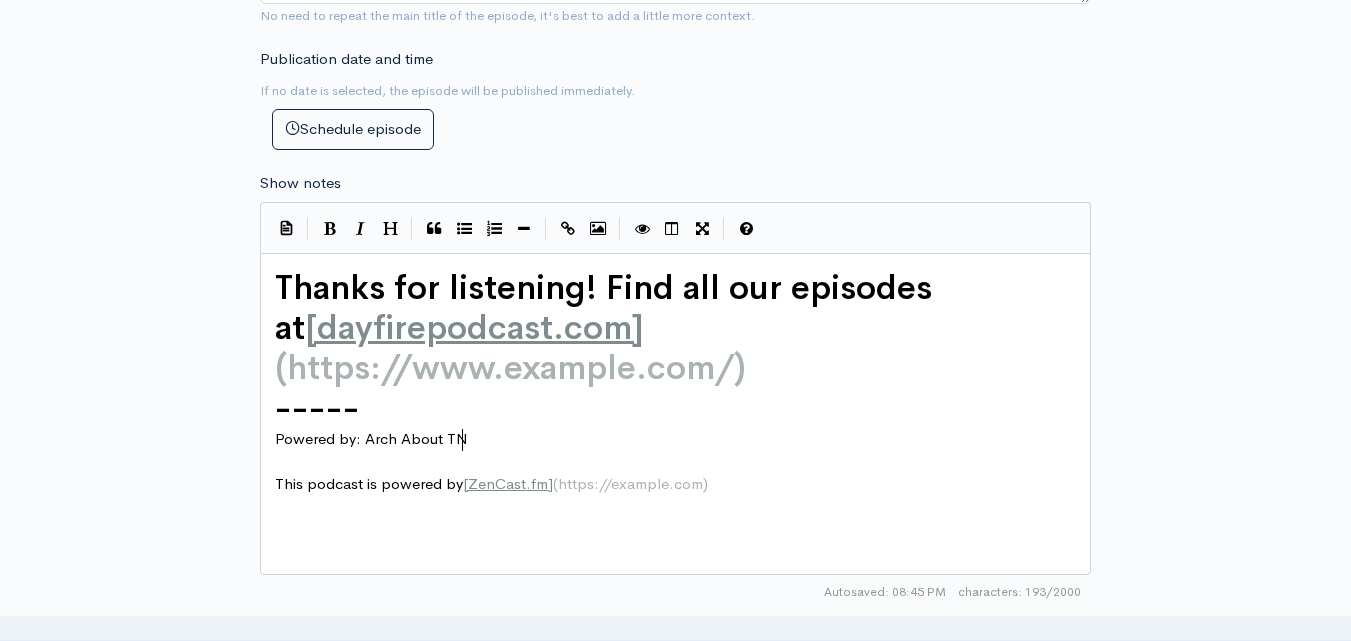 scroll, scrollTop: 8, scrollLeft: 98, axis: both 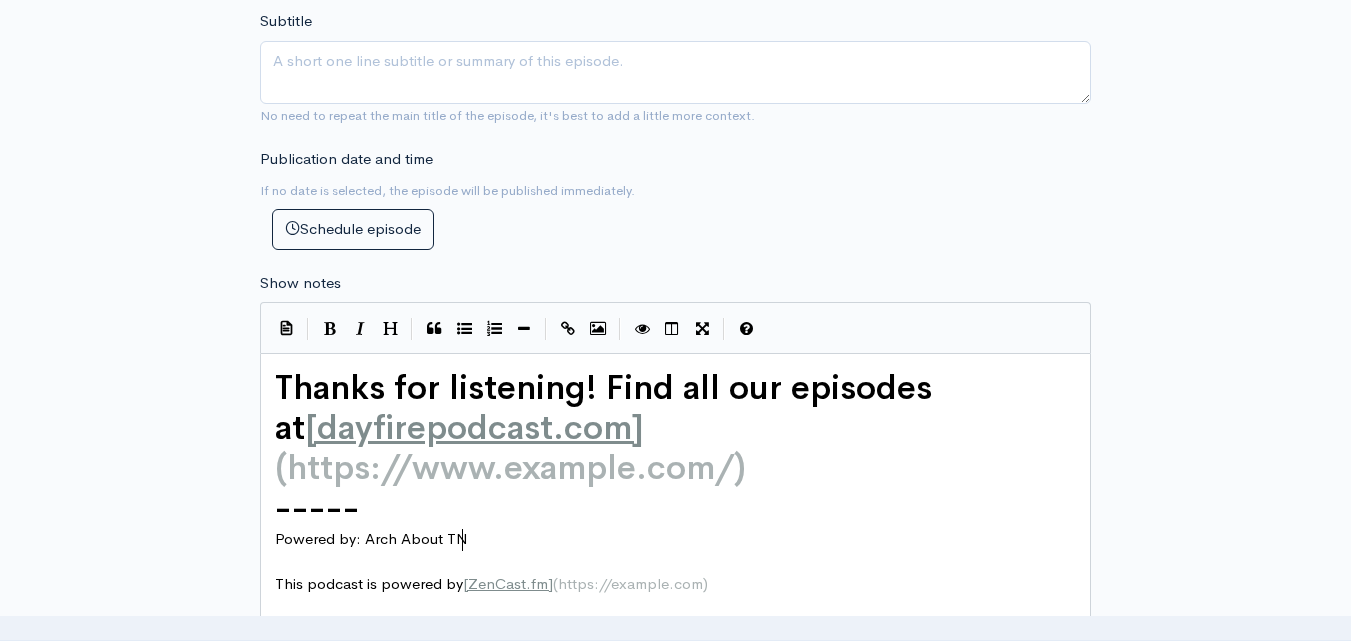 click on "Thanks for listening! Find all our episodes at" at bounding box center (608, 408) 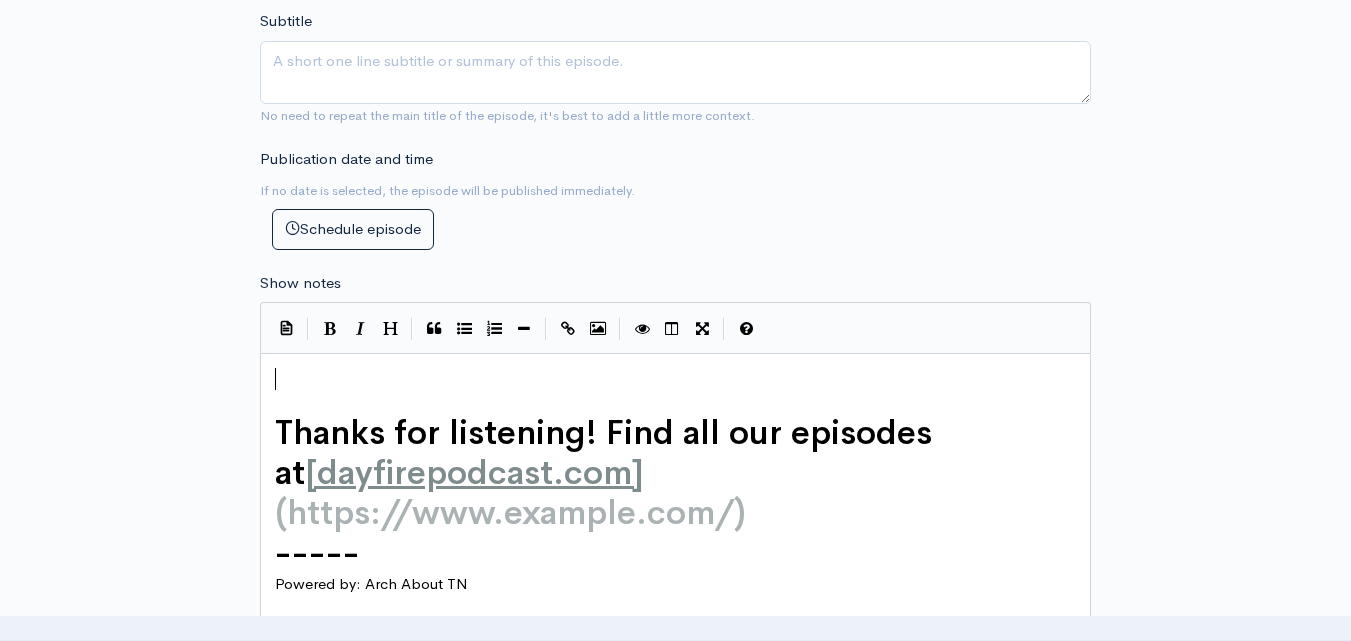 click on "​" at bounding box center (683, 379) 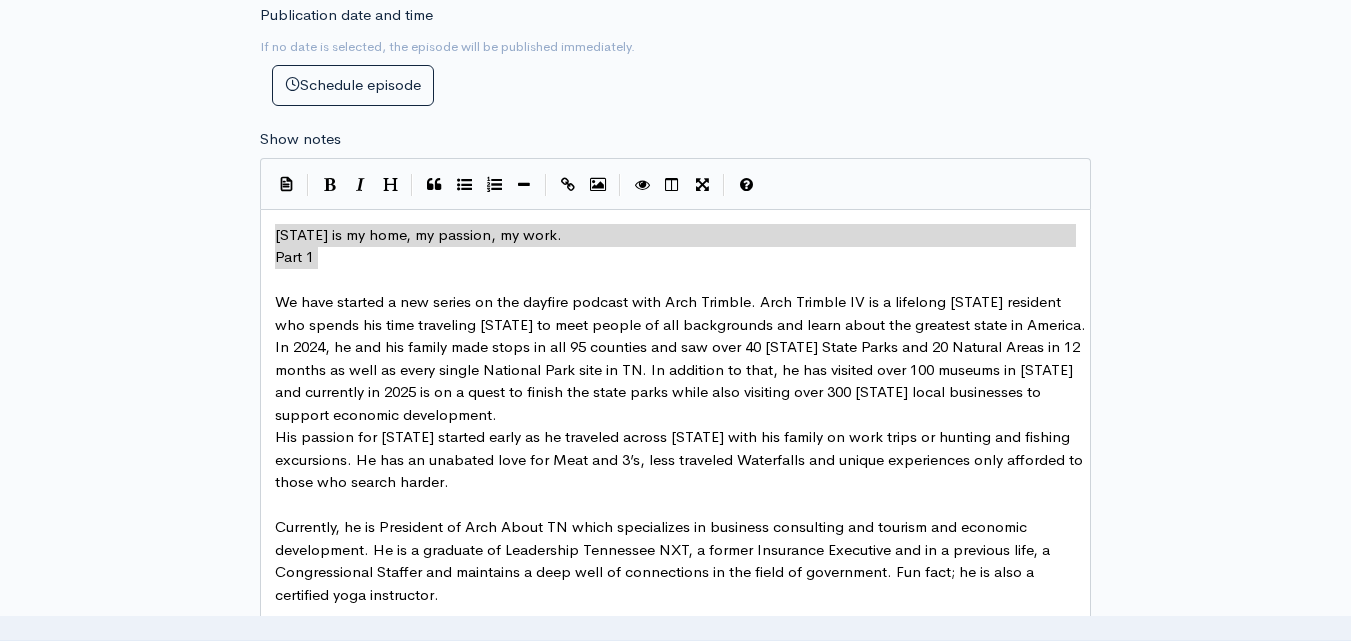scroll, scrollTop: 0, scrollLeft: 0, axis: both 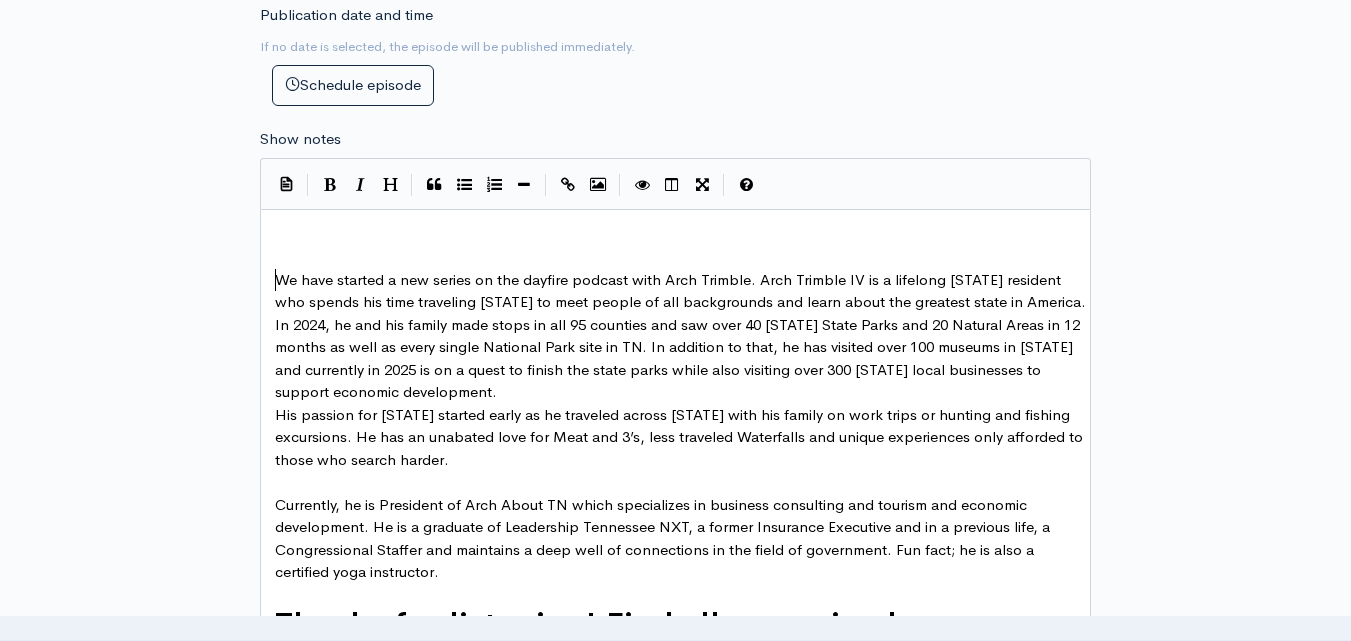 click on "We have started a new series on the dayfire podcast with Arch Trimble. Arch Trimble IV is a lifelong Tennessee resident who spends his time traveling Tennessee to meet people of all backgrounds and learn about the greatest state in America. In 2024, he and his family made stops in all 95 counties and saw over 40 Tennessee State Parks and 20 Natural Areas in 12 months as well as every single National Park site in TN. In addition to that, he has visited over 100 museums in Tennessee and currently in 2025 is on a quest to finish the state parks while also visiting over 300 Tennessee local businesses to support economic development." at bounding box center (275, 234) 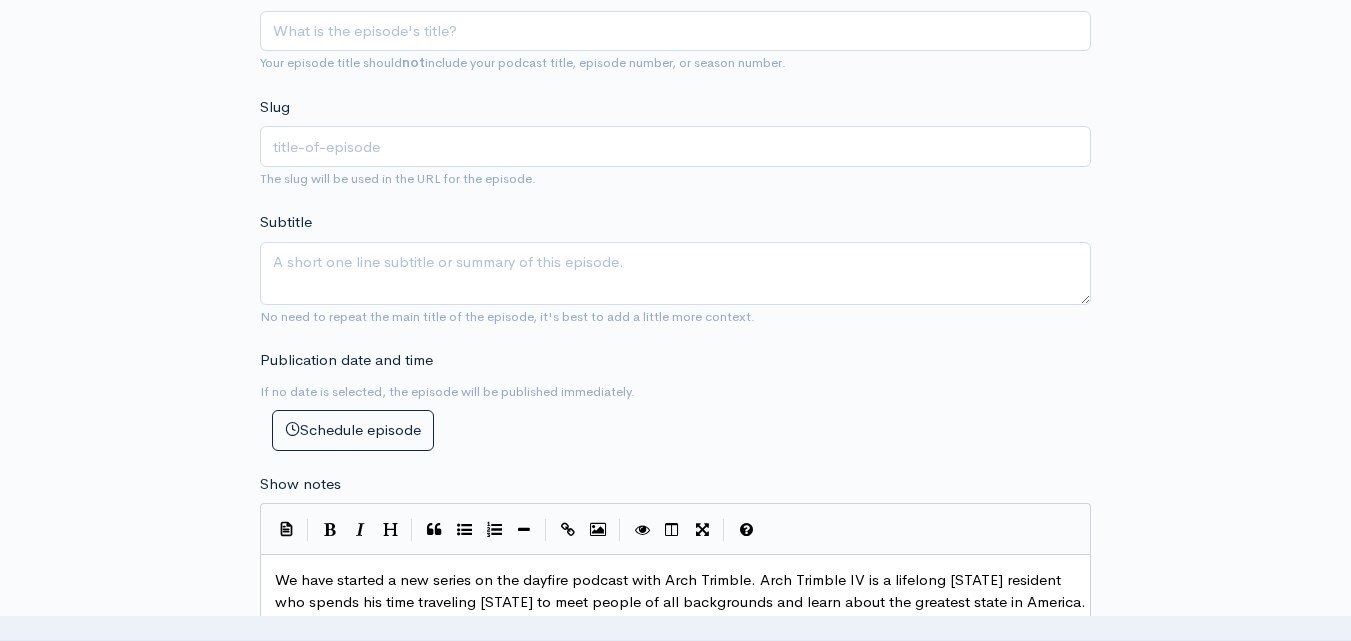scroll, scrollTop: 444, scrollLeft: 0, axis: vertical 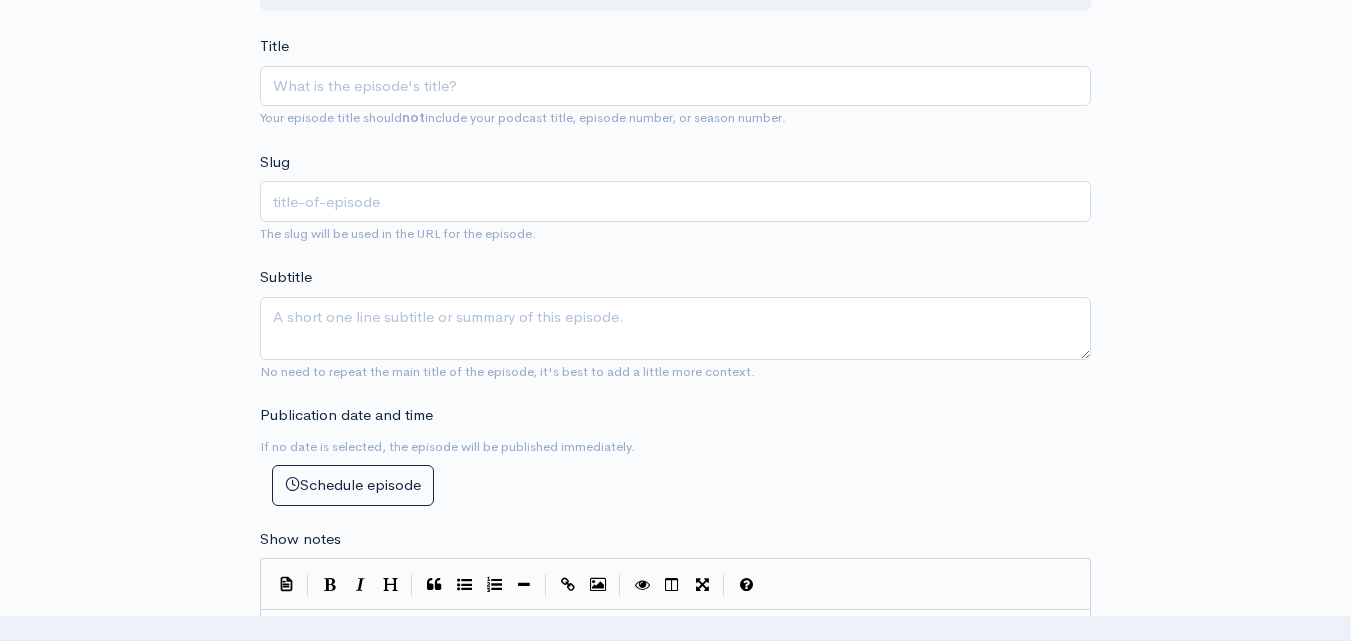 type 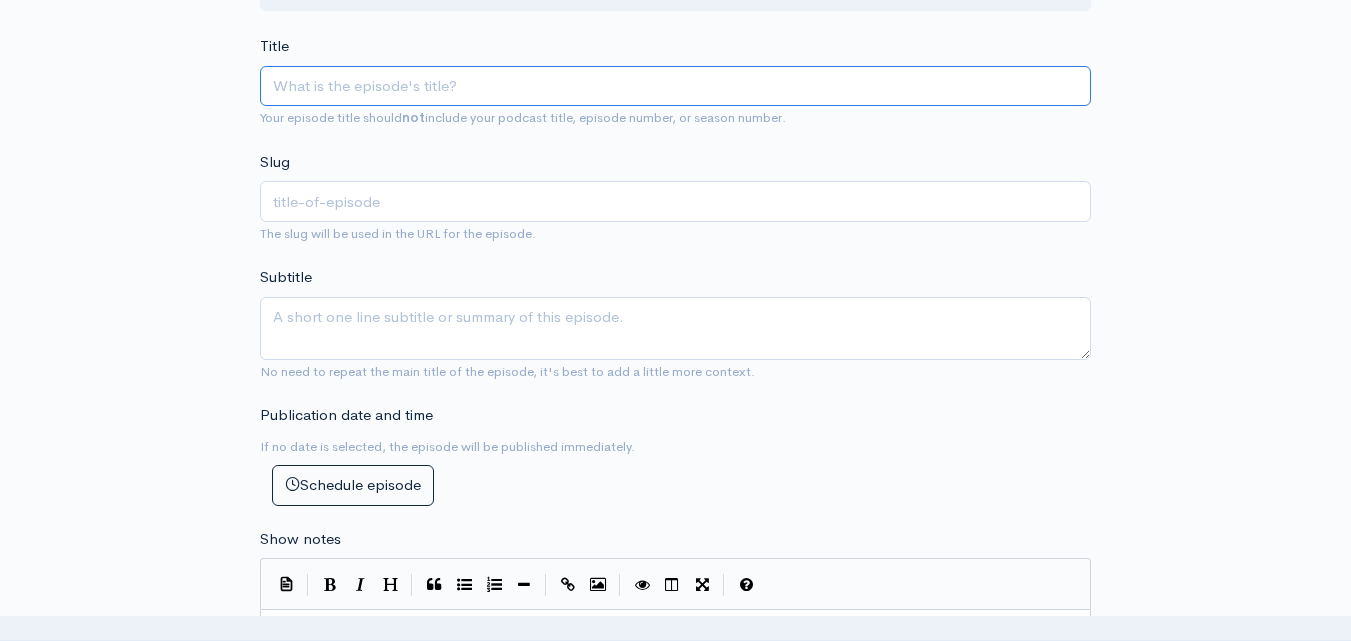 paste on "Tennessee is my home, my passion, my work.  Part 1" 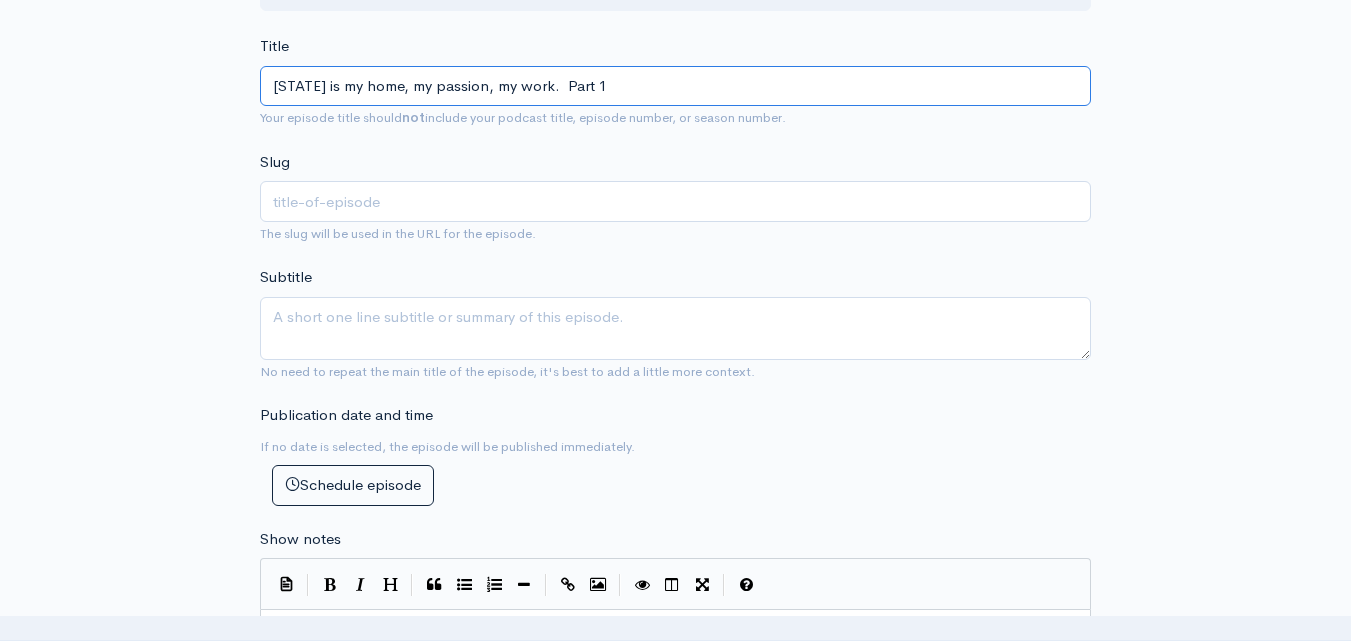 drag, startPoint x: 573, startPoint y: 86, endPoint x: 372, endPoint y: 88, distance: 201.00995 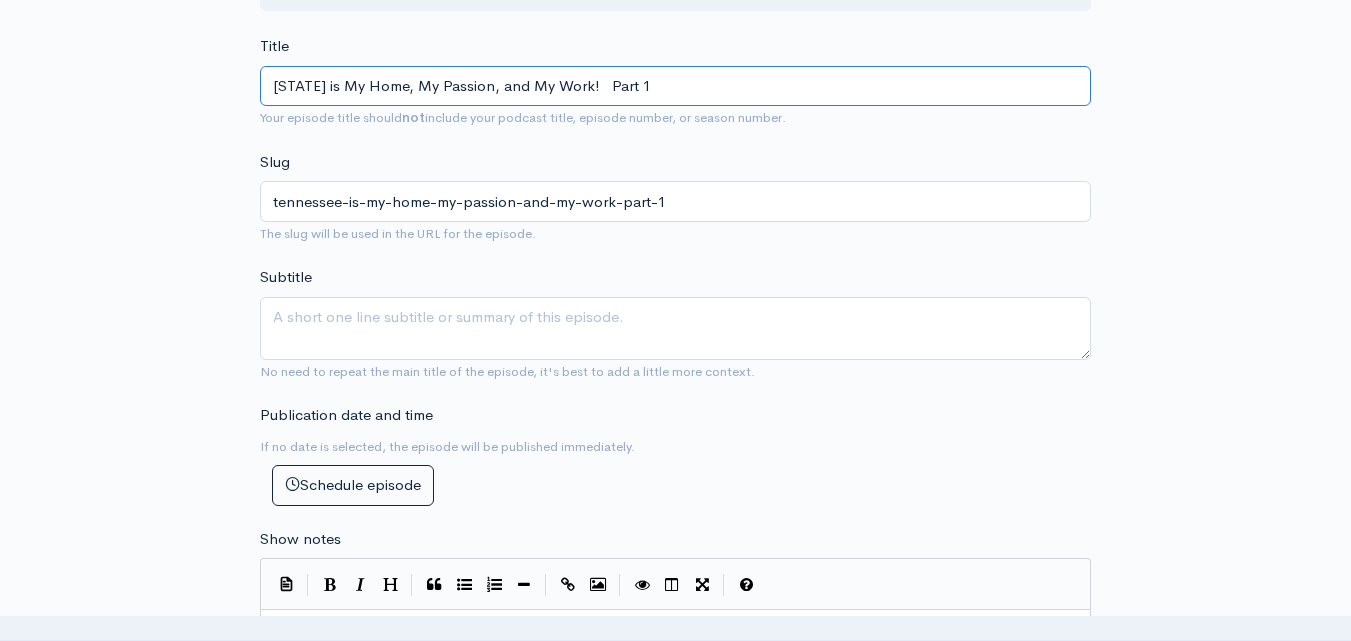 drag, startPoint x: 677, startPoint y: 81, endPoint x: 628, endPoint y: 94, distance: 50.695168 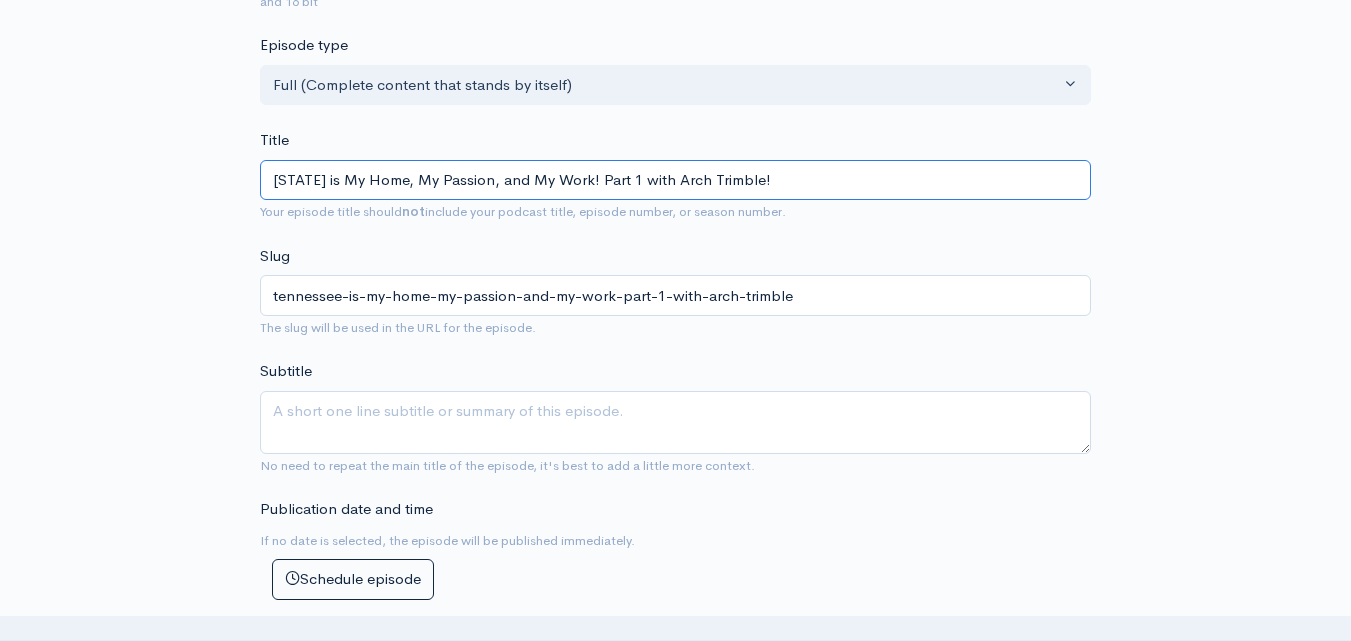 scroll, scrollTop: 244, scrollLeft: 0, axis: vertical 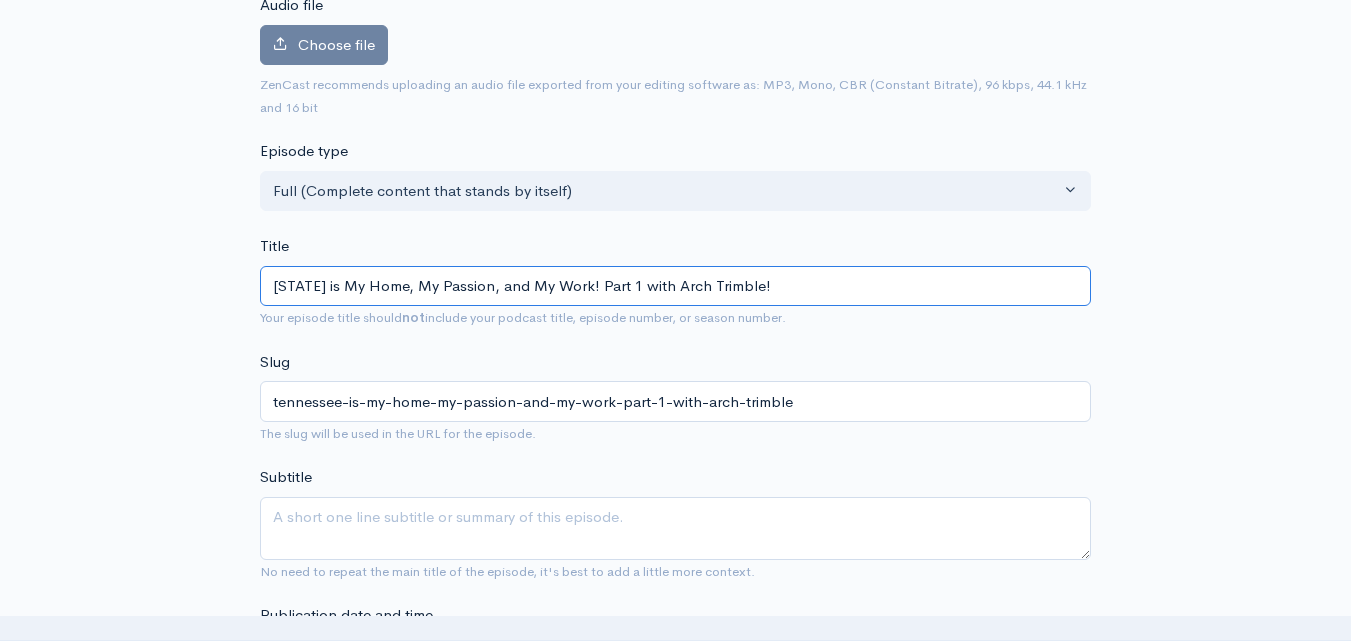 click on "Tennessee is My Home, My Passion, and My Work! Part 1 with [PERSON]!" at bounding box center [675, 286] 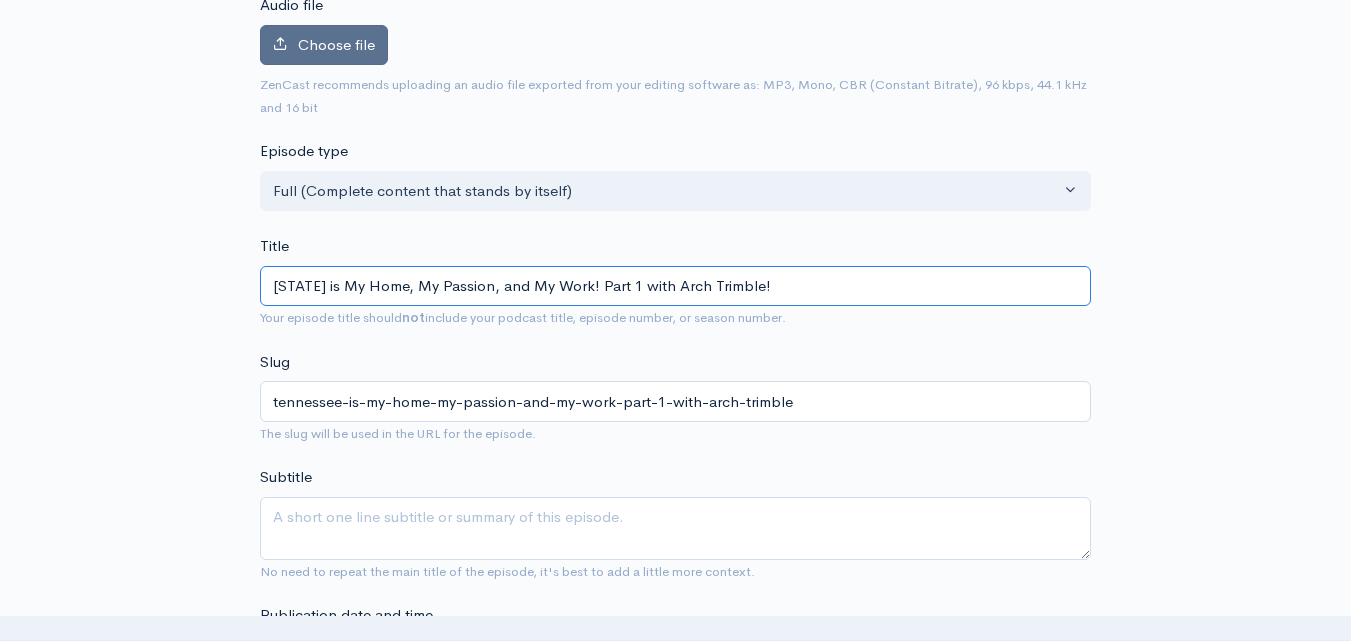 type on "Tennessee is My Home, My Passion, and My Work! Part 1 with [PERSON]!" 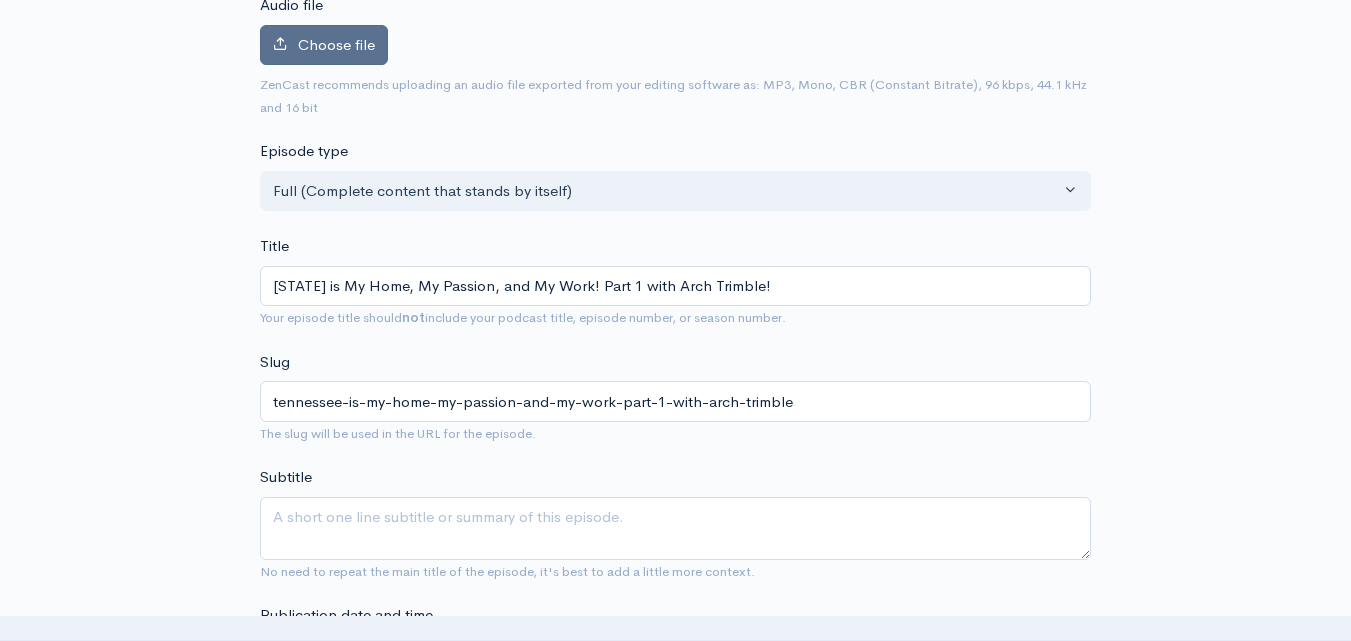click on "Choose file" at bounding box center (324, 45) 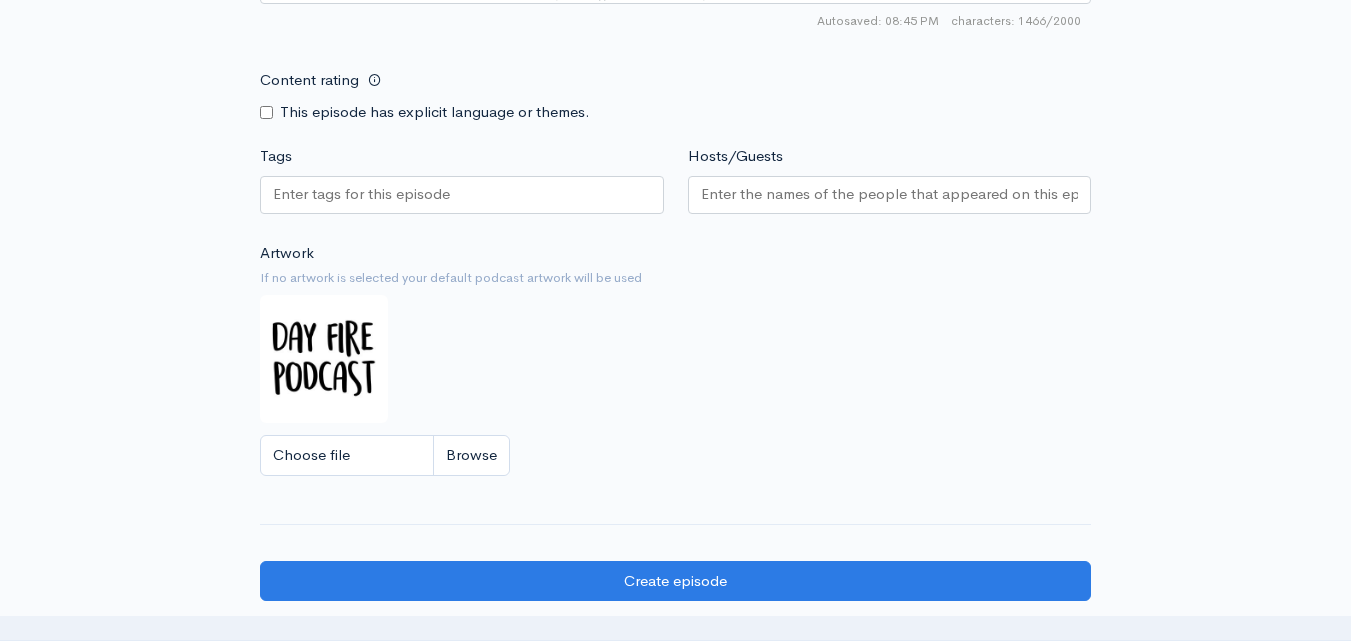 scroll, scrollTop: 1744, scrollLeft: 0, axis: vertical 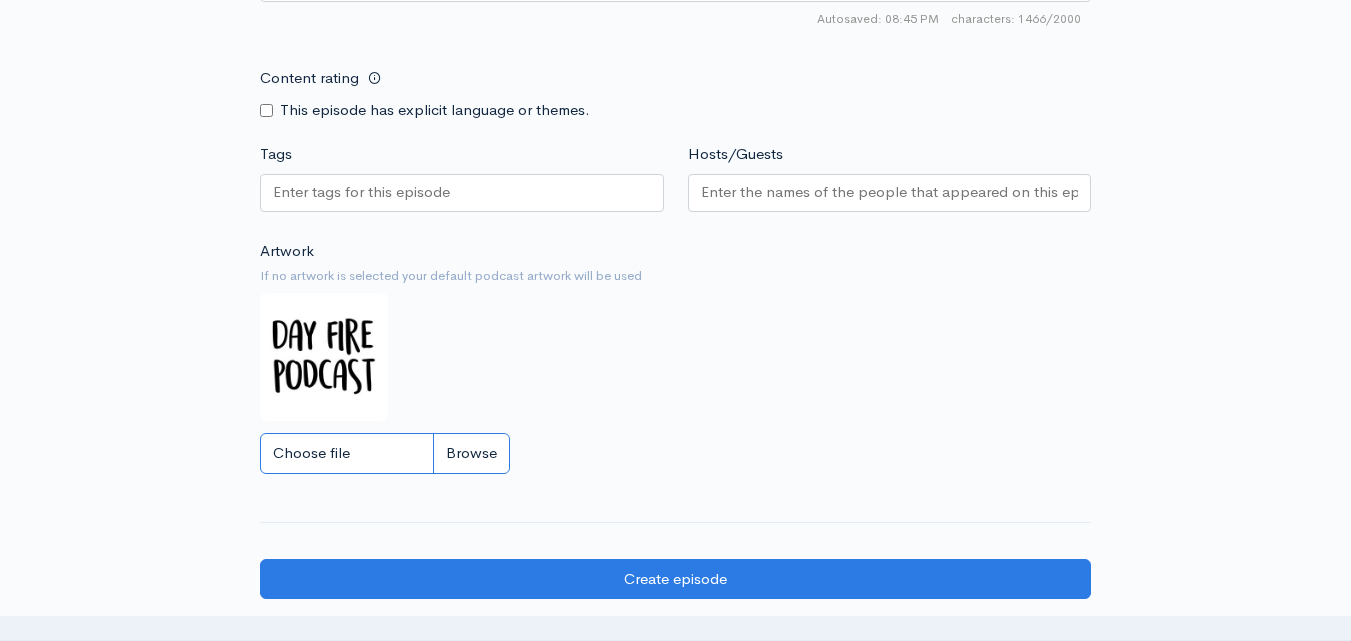click on "Choose file" at bounding box center (385, 453) 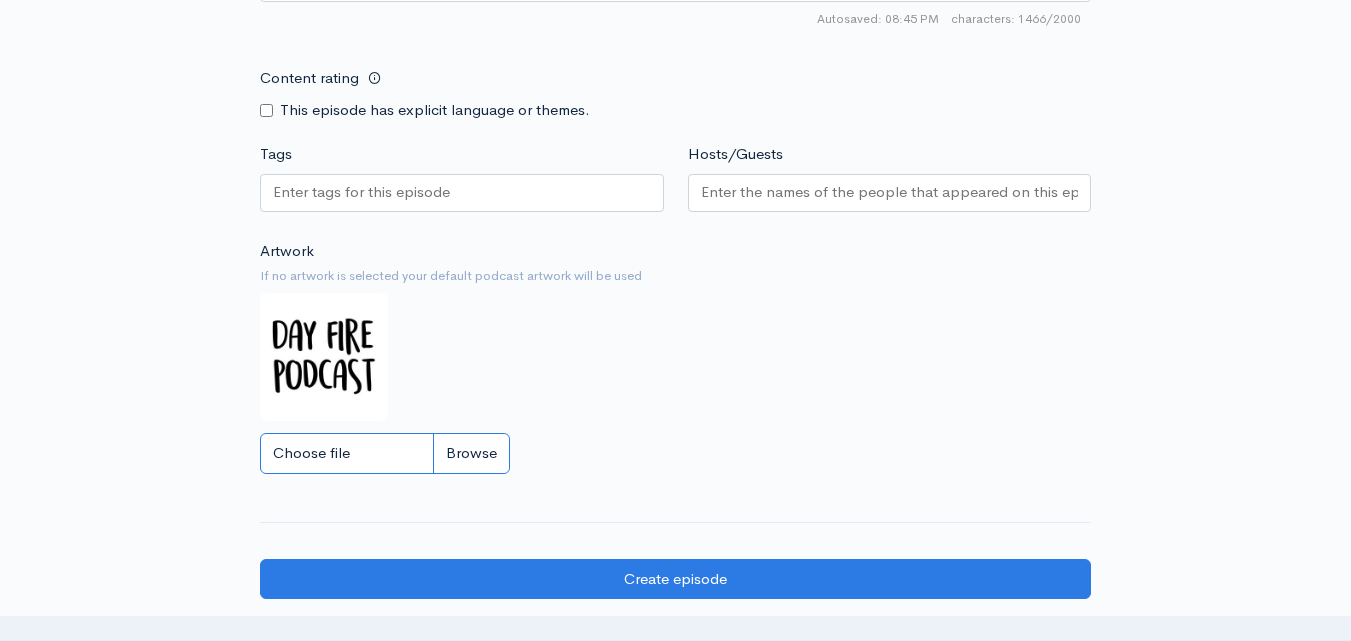 type on "C:\fakepath\25_7_1_DFP_1.png" 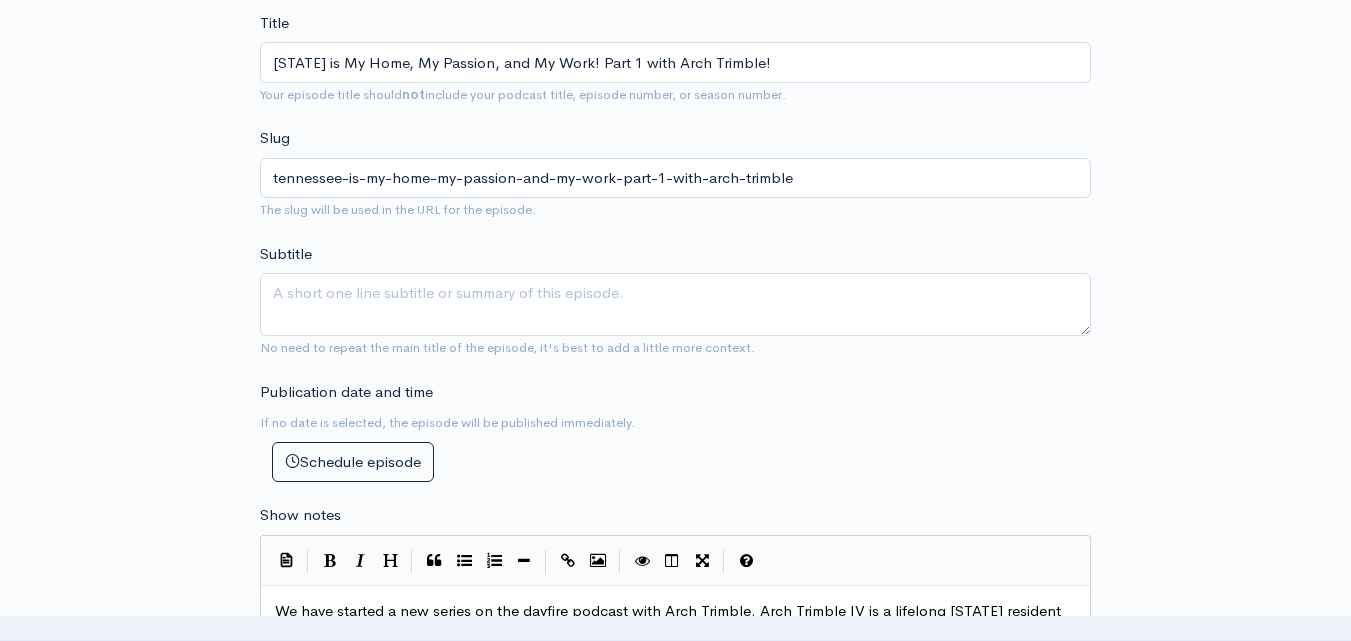 scroll, scrollTop: 544, scrollLeft: 0, axis: vertical 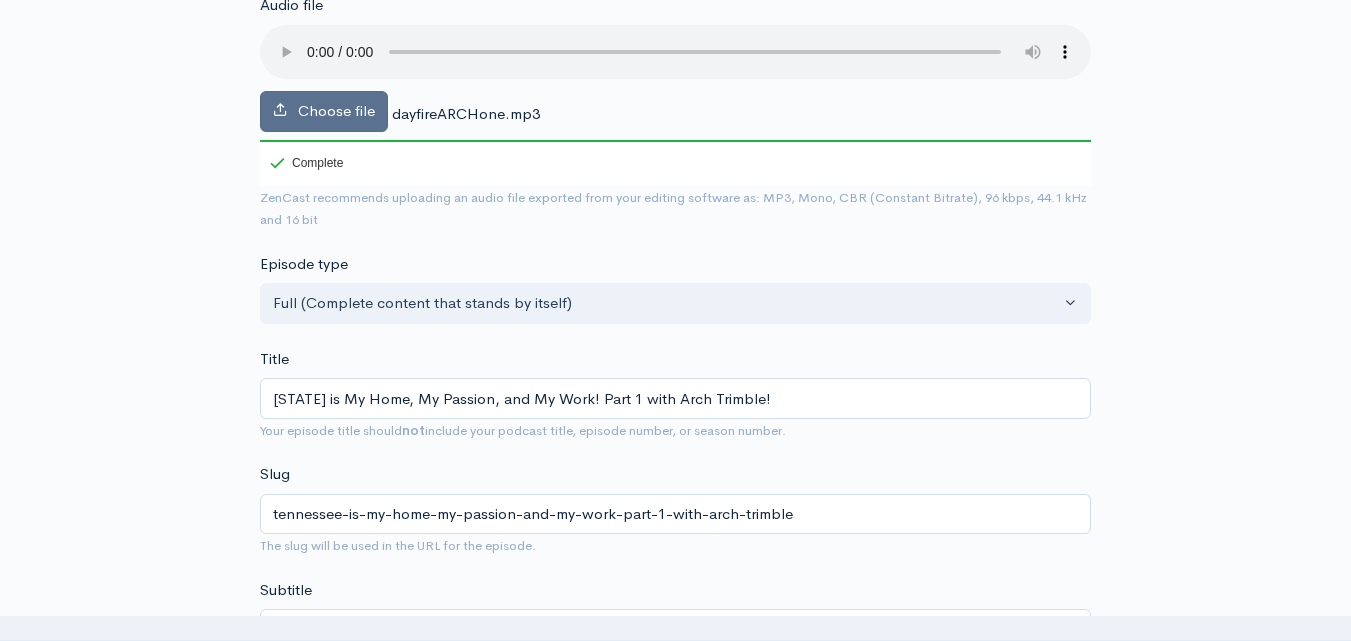 click on "Choose file" at bounding box center (336, 110) 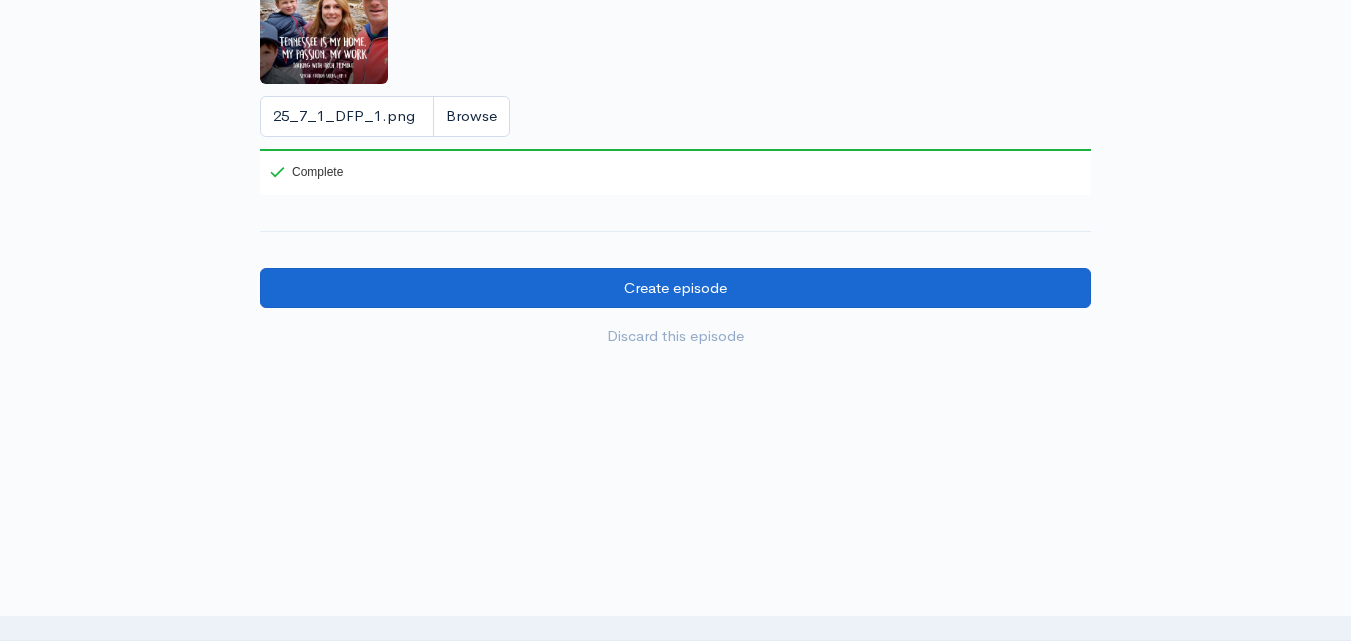 scroll, scrollTop: 2096, scrollLeft: 0, axis: vertical 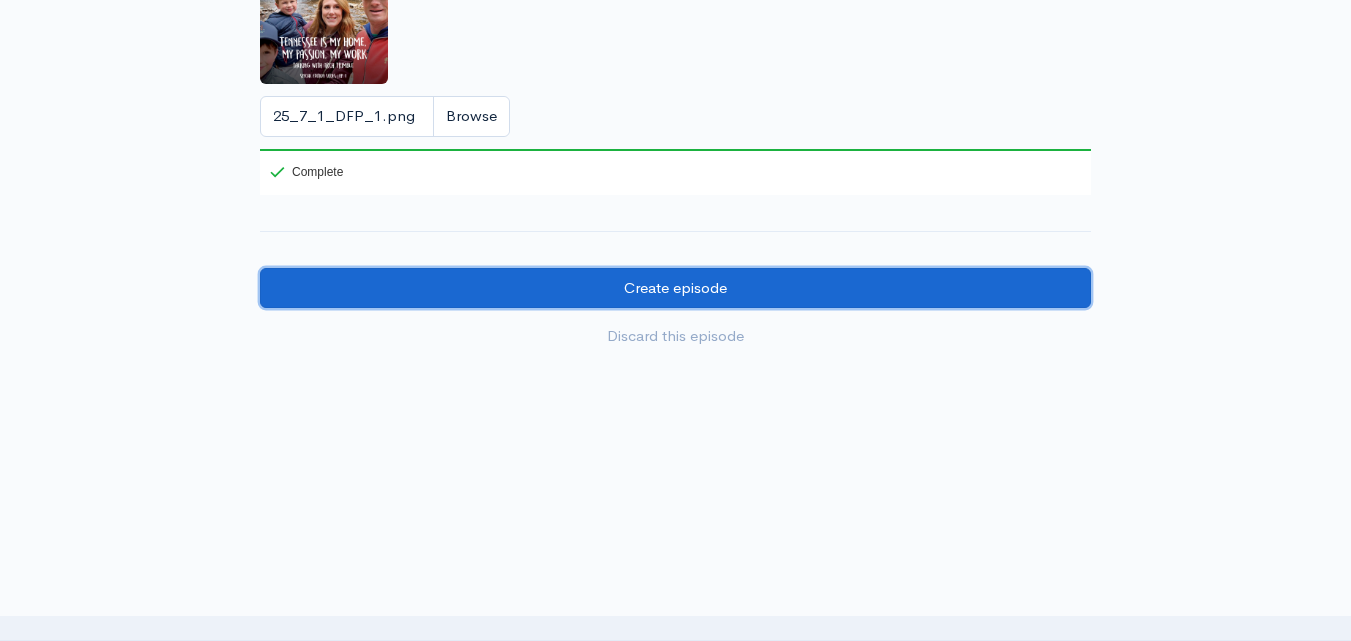 click on "Create episode" at bounding box center (675, 288) 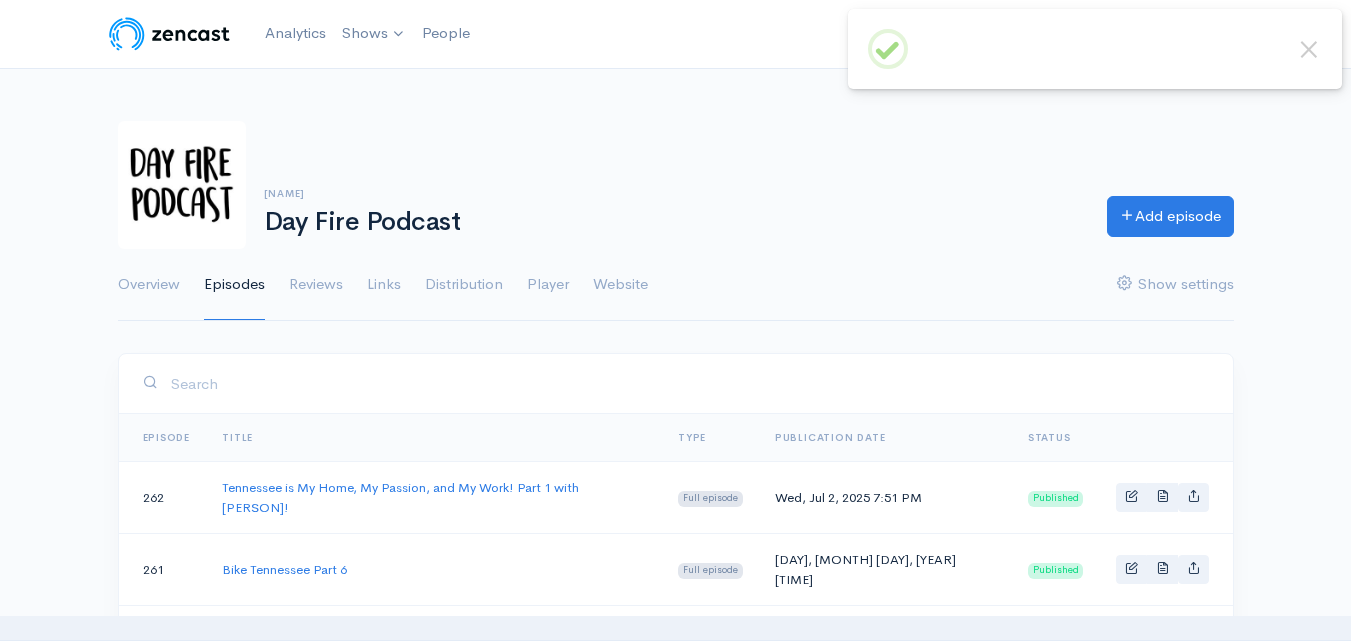 scroll, scrollTop: 0, scrollLeft: 0, axis: both 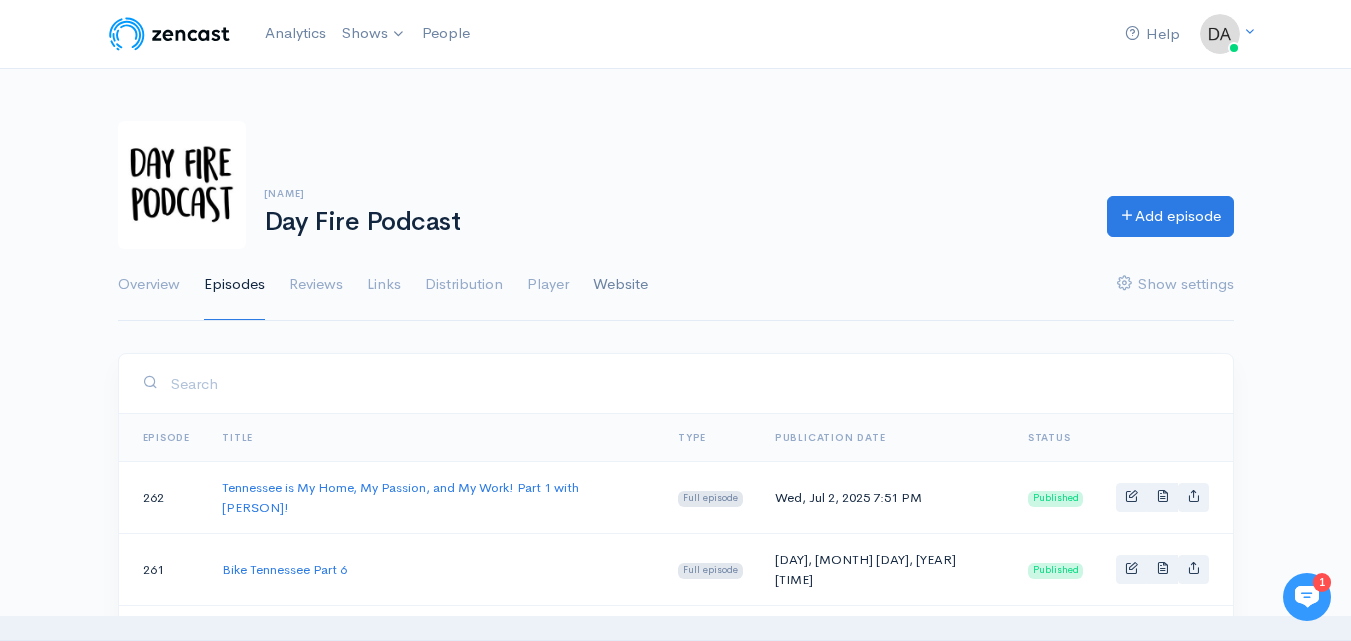 click on "Website" at bounding box center (620, 285) 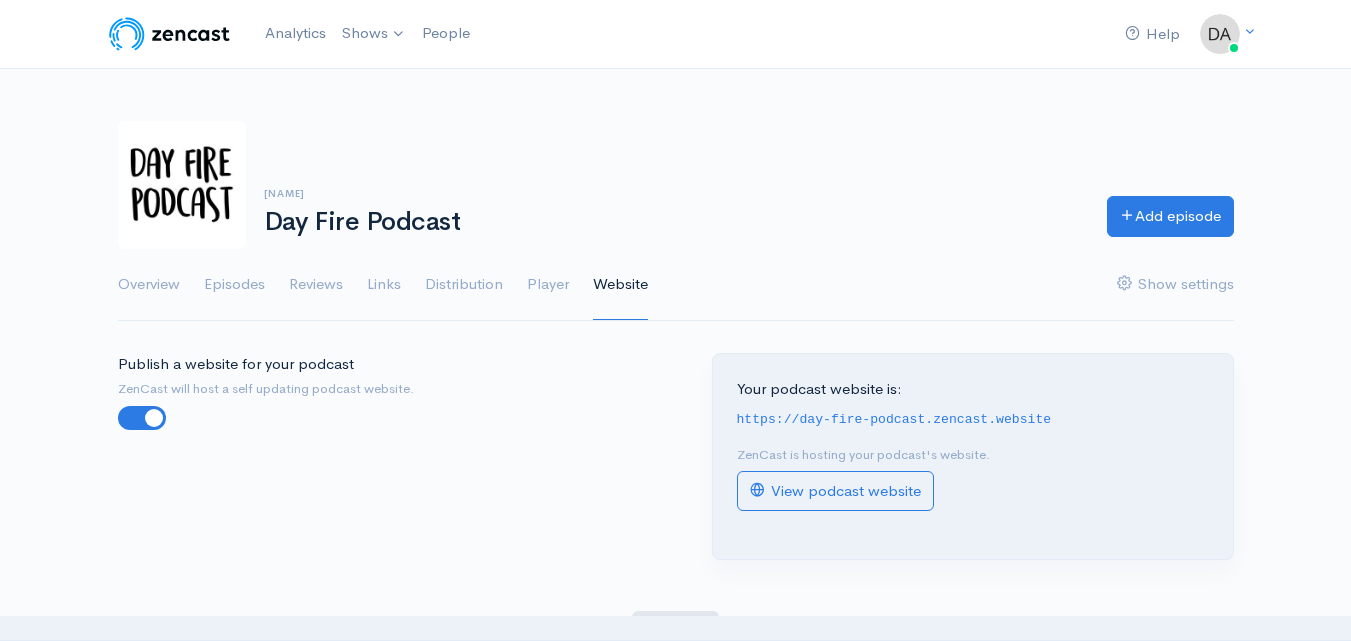 scroll, scrollTop: 0, scrollLeft: 0, axis: both 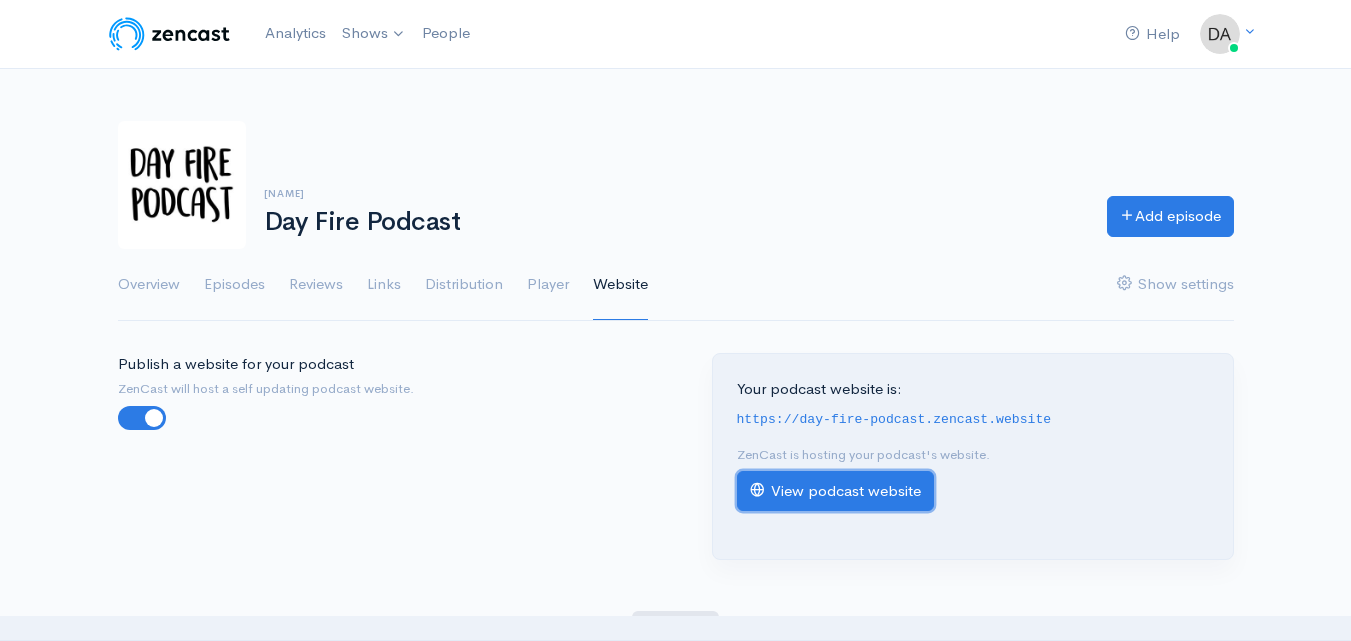 click on "View podcast website" at bounding box center (835, 491) 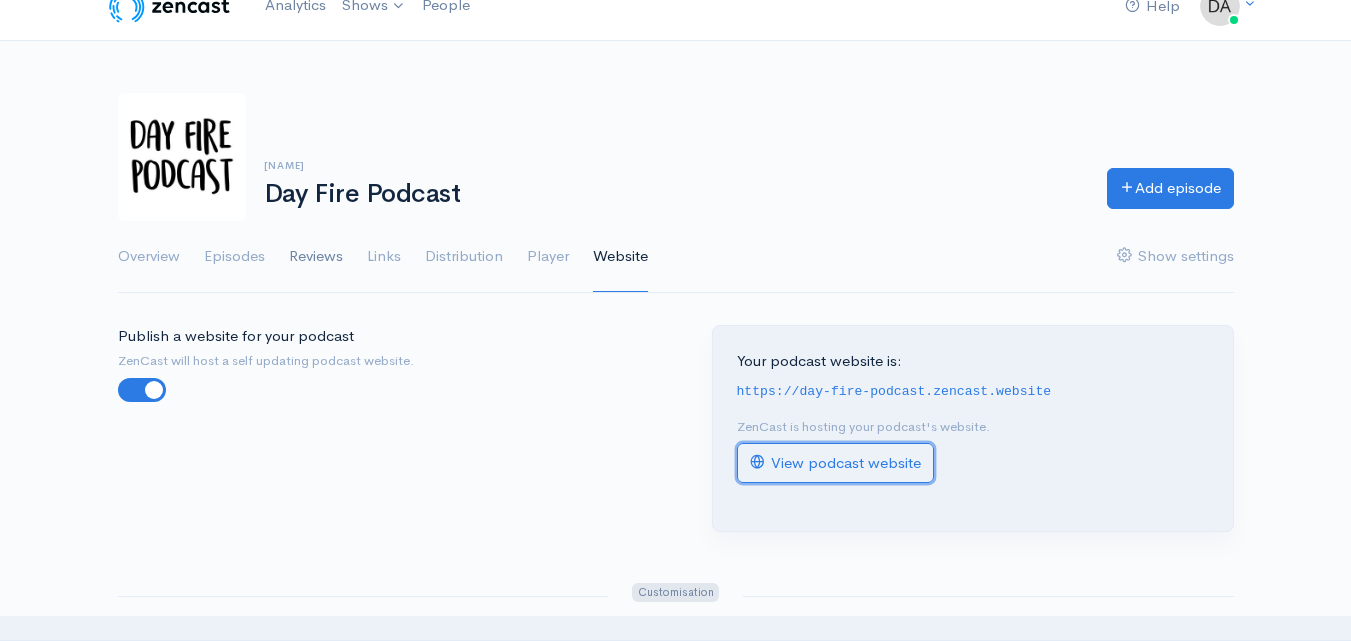 scroll, scrollTop: 0, scrollLeft: 0, axis: both 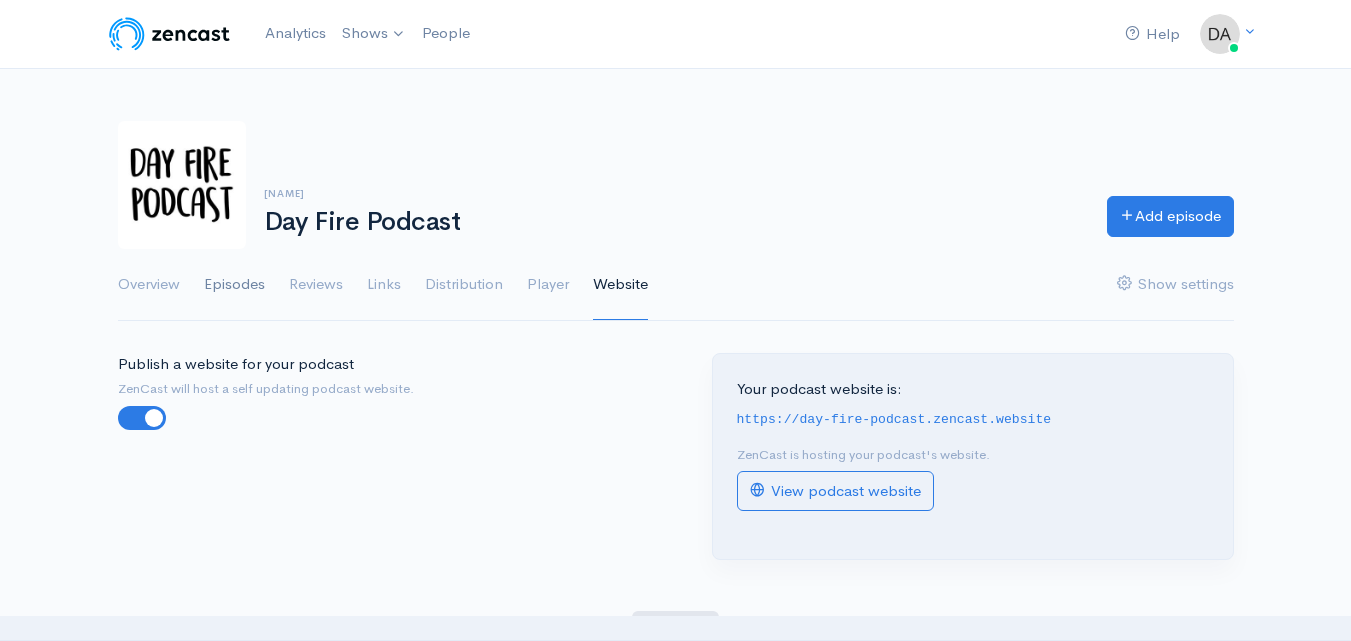click on "Episodes" at bounding box center (234, 285) 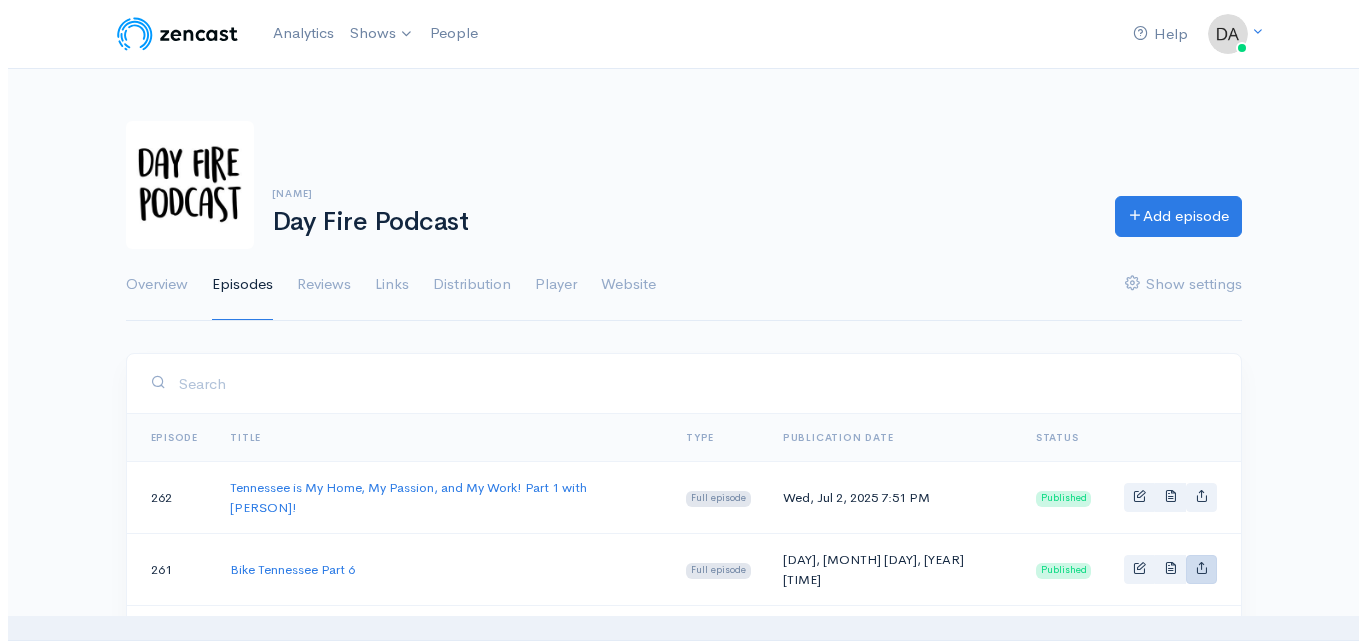 scroll, scrollTop: 100, scrollLeft: 0, axis: vertical 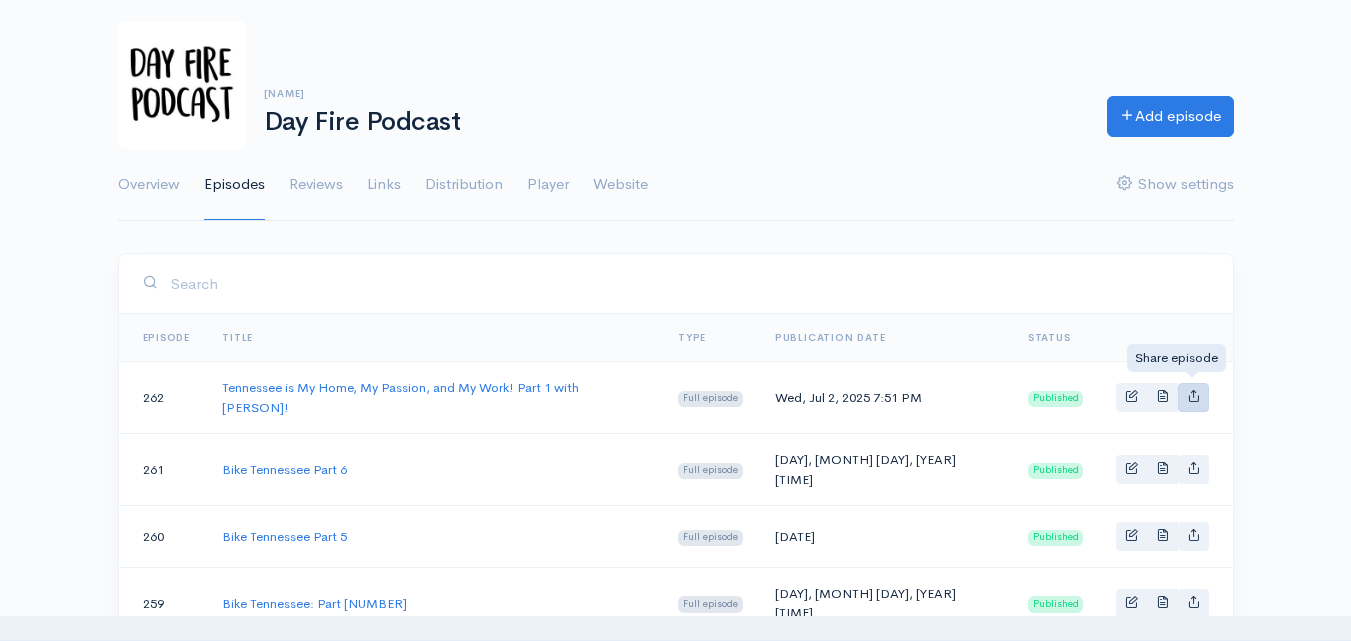 click at bounding box center [1193, 395] 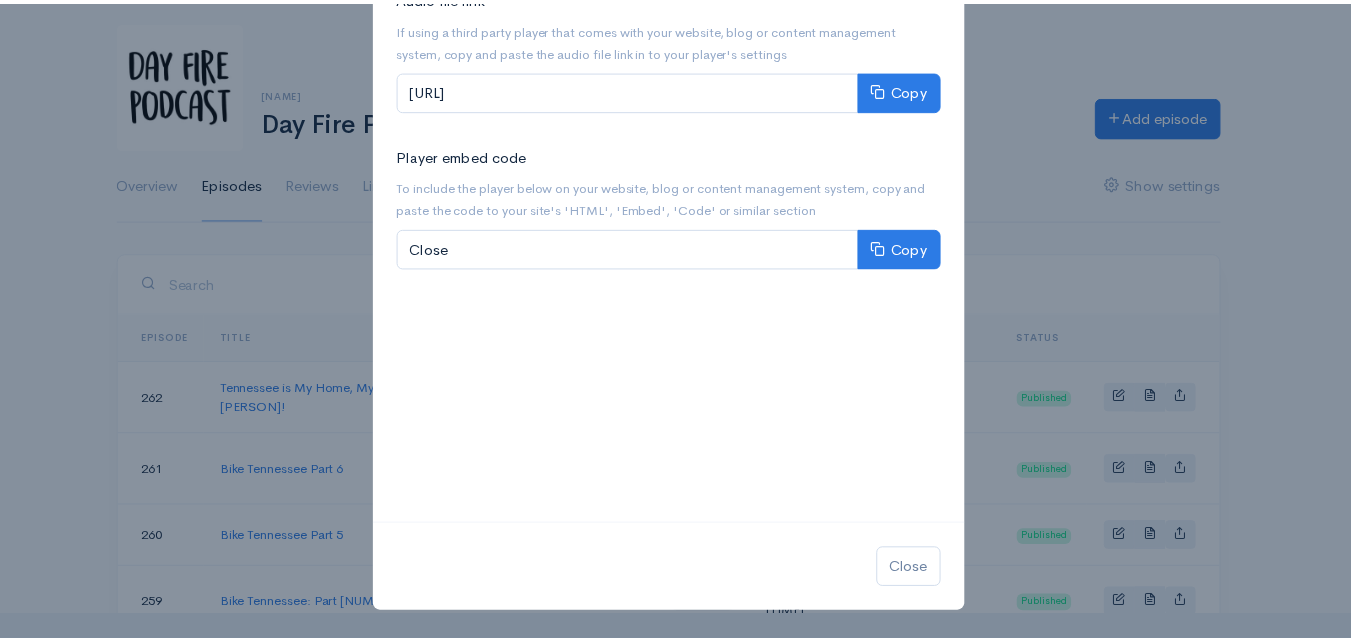 scroll, scrollTop: 222, scrollLeft: 0, axis: vertical 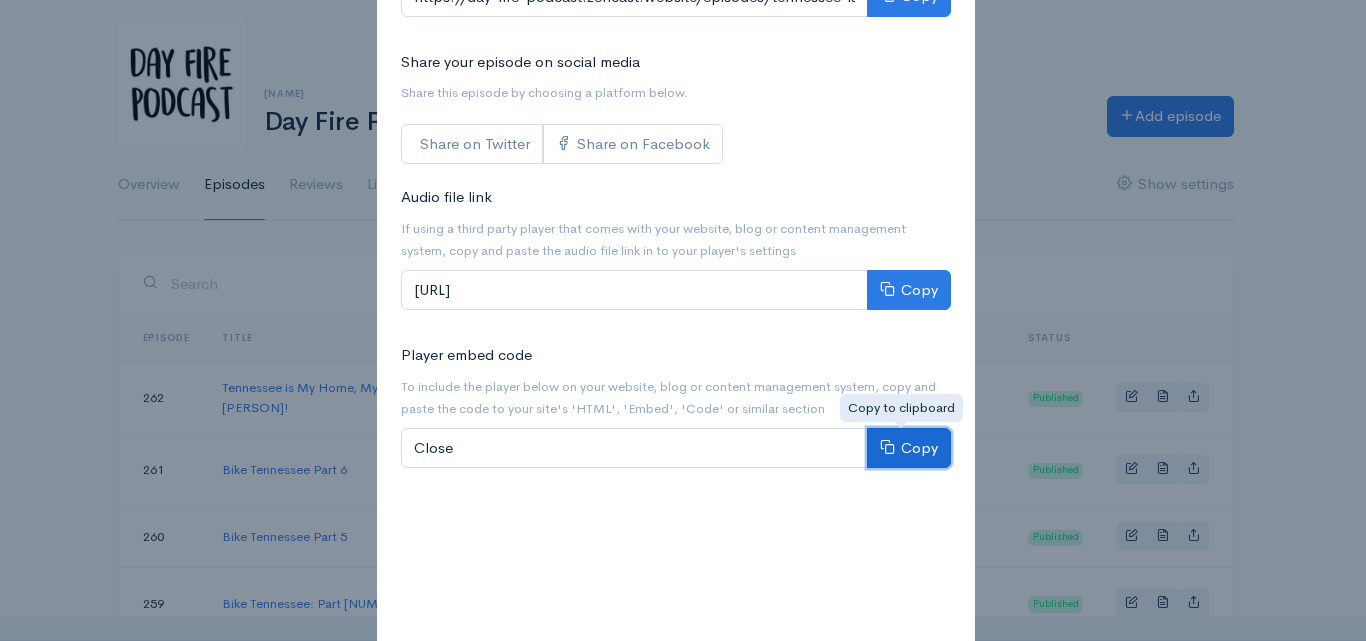 click on "Copy" at bounding box center (909, 448) 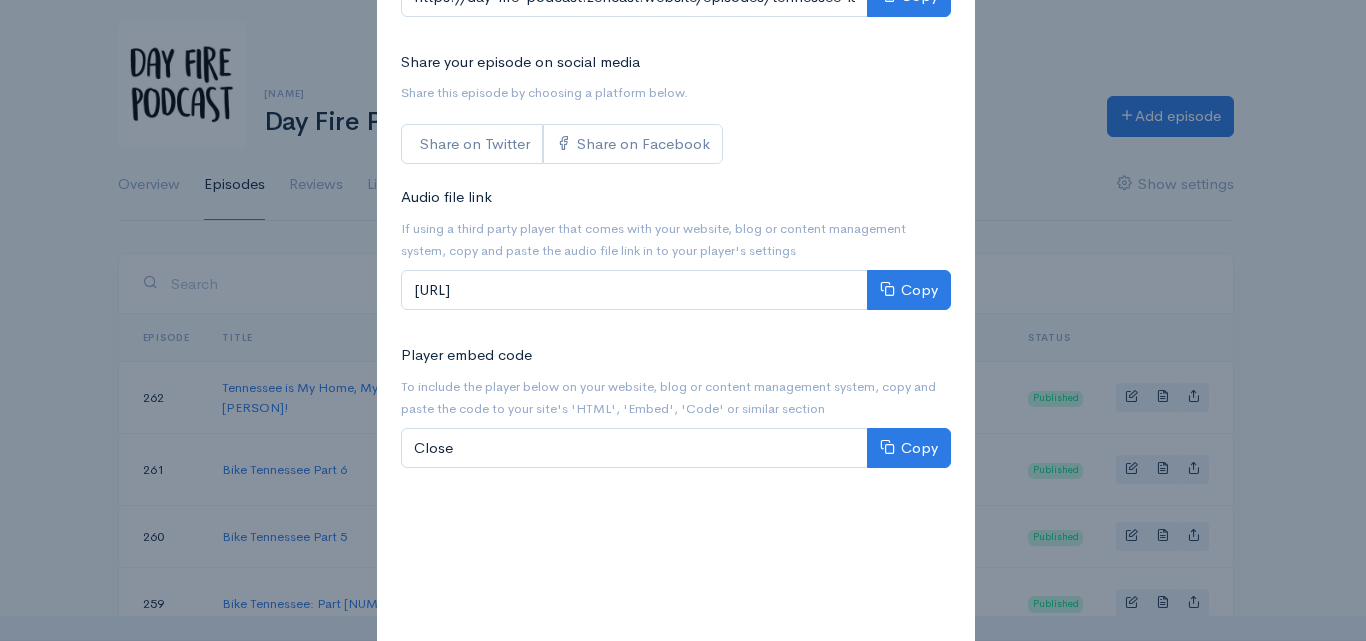 click on "Share Tennessee is My Home, My Passion, and My Work! Part 1 with [FIRST] [LAST]! × Website link To share your podcast anywhere on the internet, copy and paste this link. https://day-fire-podcast.zencast.website/episodes/tennessee-is-my-home-my-passion-and-my-work-part-1-with-arch-trimble Copy Share your episode on social media Share this episode by choosing a platform below. Share on Twitter Share on Facebook Audio file link If using a third party player that comes with your website, blog or content management system, copy and paste the audio file link in to your player's settings https://media.zencast.fm/day-fire-podcast/74096a19-3768-441c-ae8c-57cc1082b263.mp3 Copy Player embed code To include the player below on your website, blog or content management system, copy and paste the code to your site's 'HTML', 'Embed', 'Code' or similar section Copy Close" at bounding box center (683, 320) 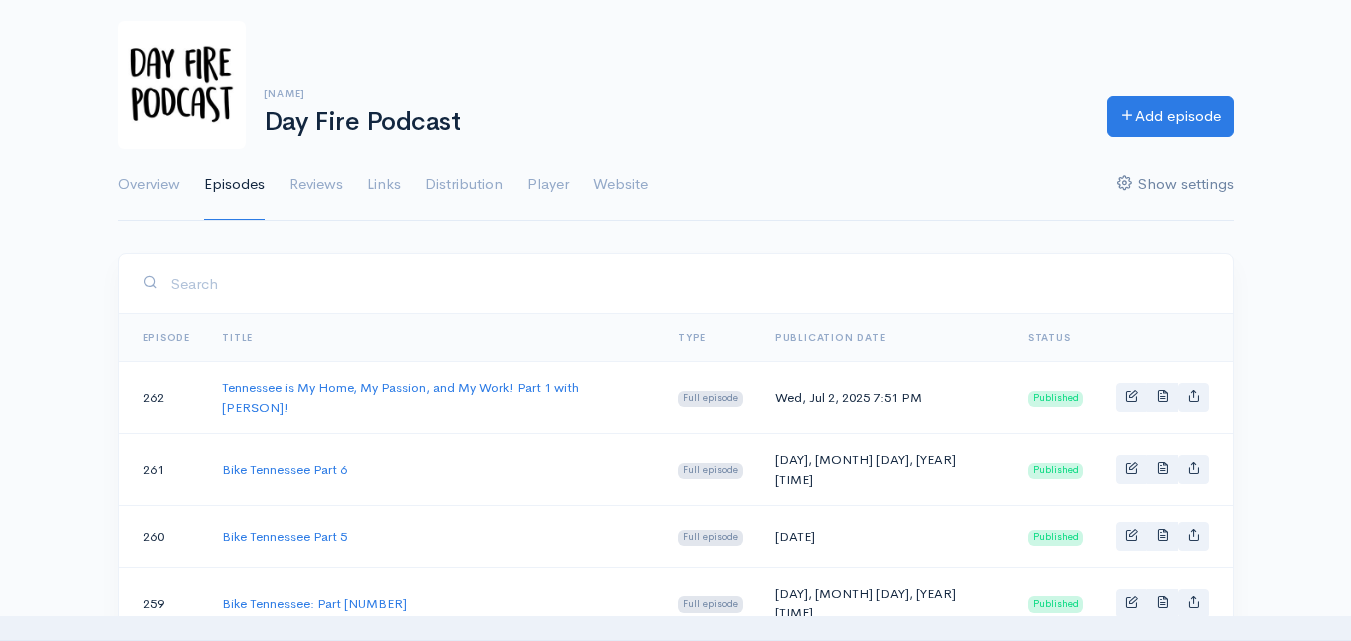 click on "Show settings" at bounding box center [1175, 185] 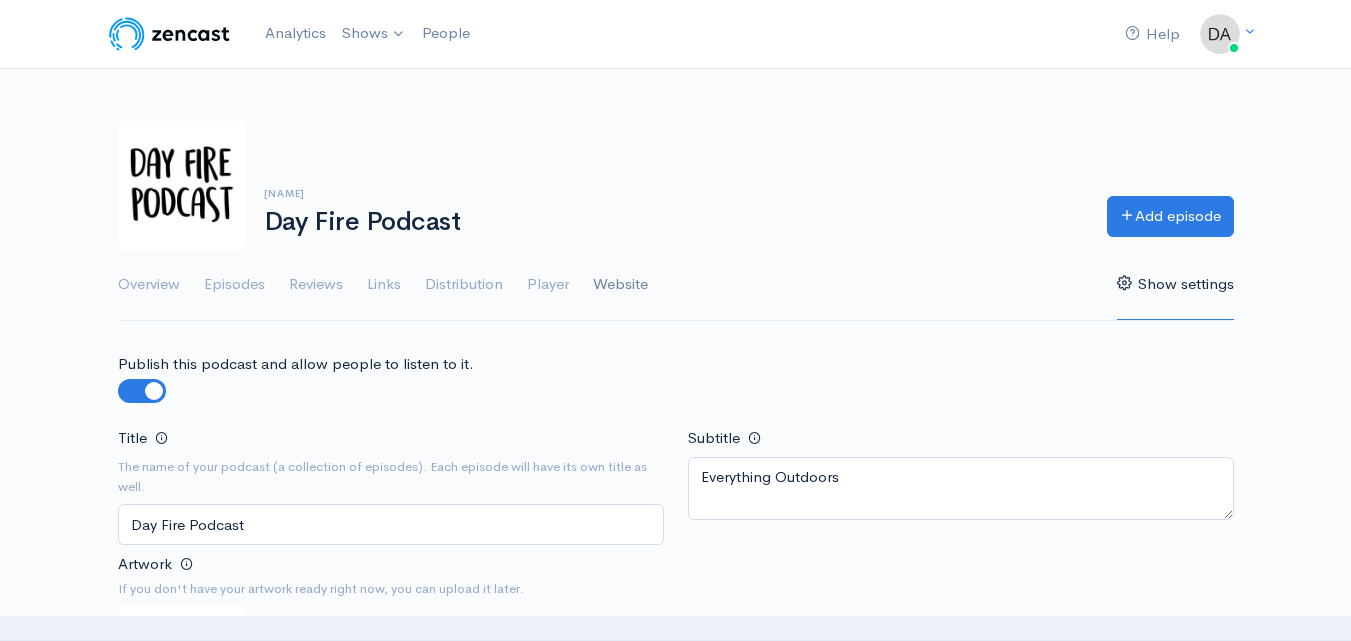 scroll, scrollTop: 0, scrollLeft: 0, axis: both 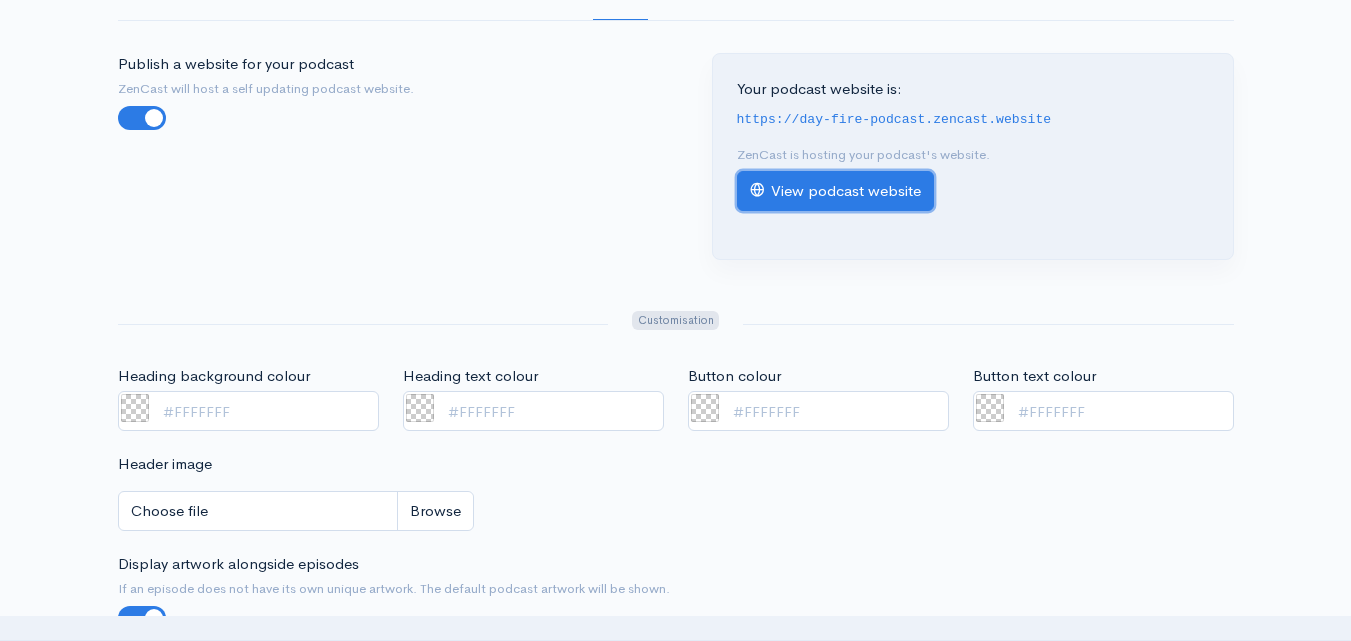 click on "View podcast website" at bounding box center (835, 191) 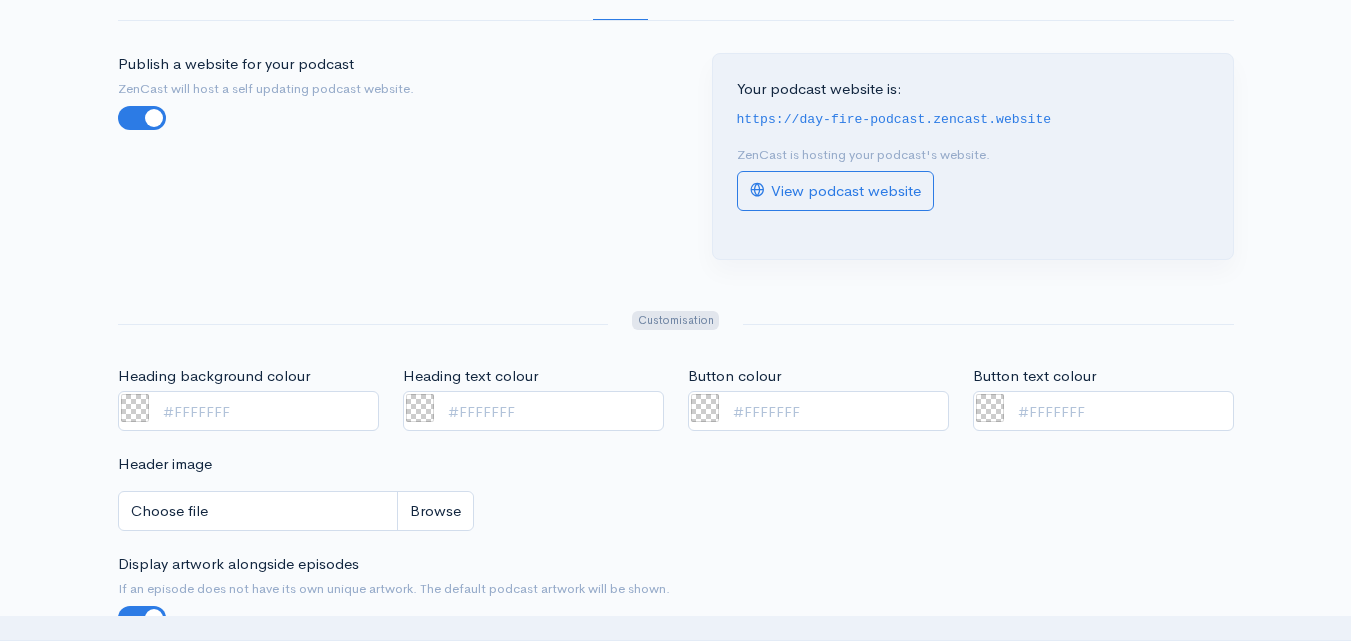 scroll, scrollTop: 0, scrollLeft: 0, axis: both 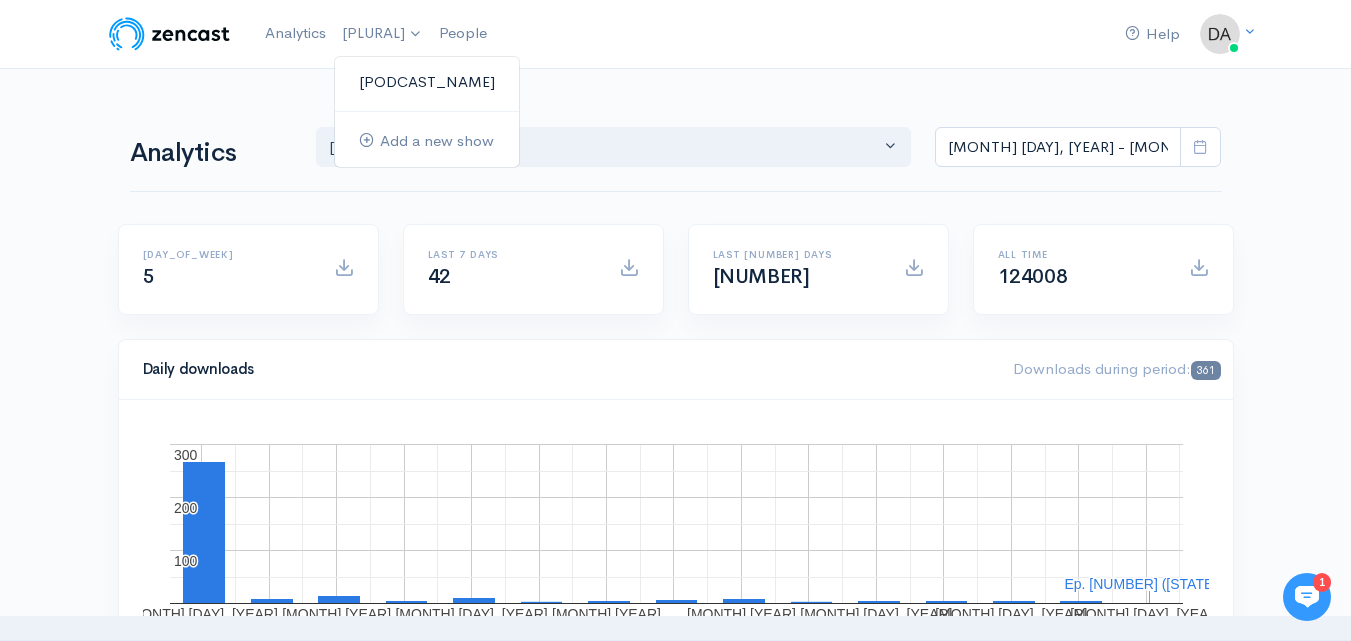 click on "Day Fire Podcast" at bounding box center (427, 82) 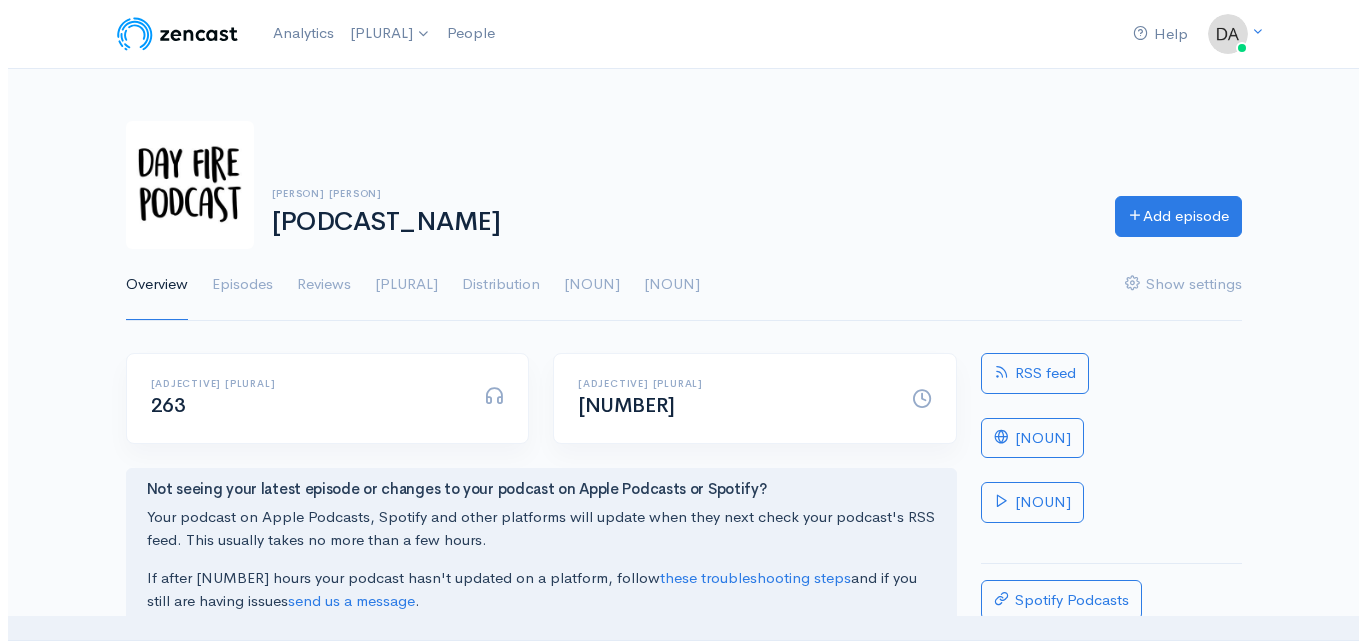 scroll, scrollTop: 0, scrollLeft: 0, axis: both 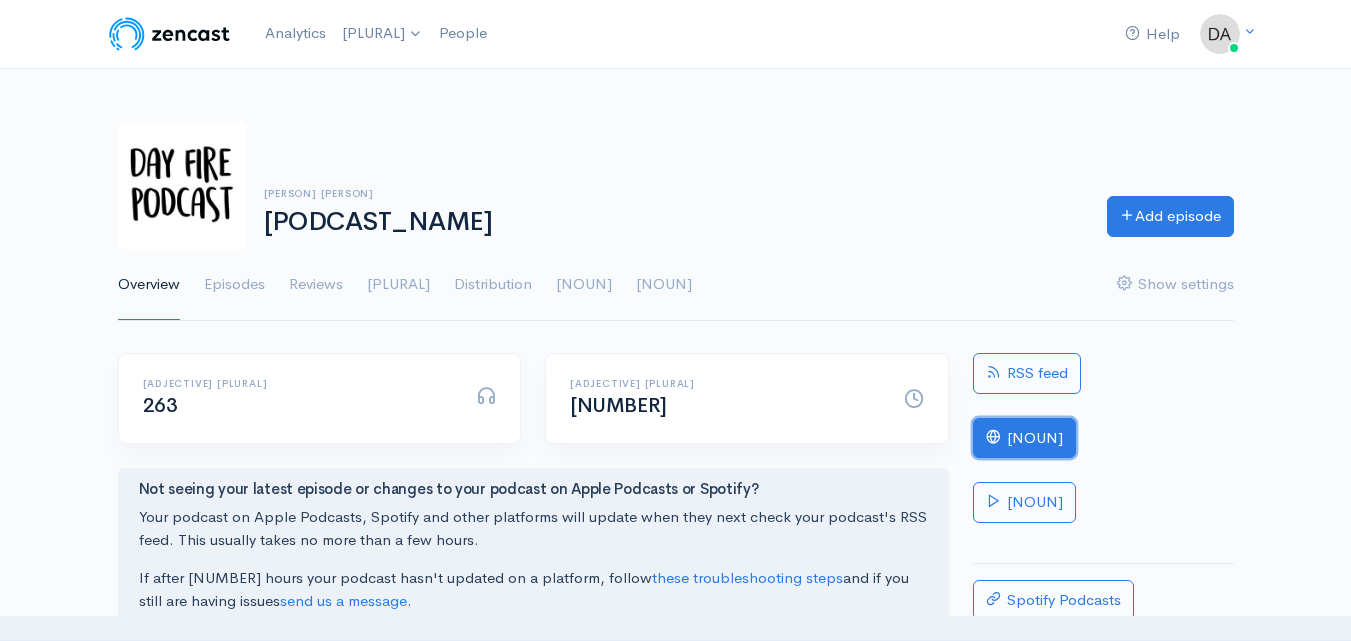 click on "Website" at bounding box center [1024, 438] 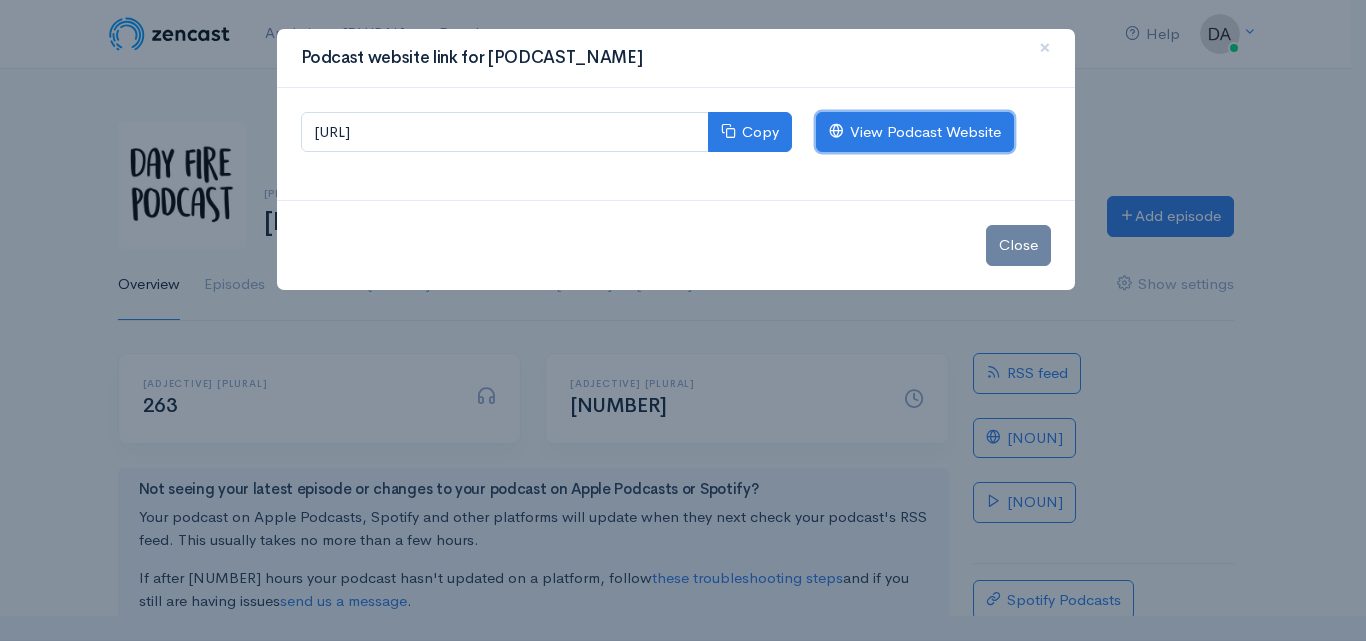 click on "View Podcast
Website" at bounding box center (915, 132) 